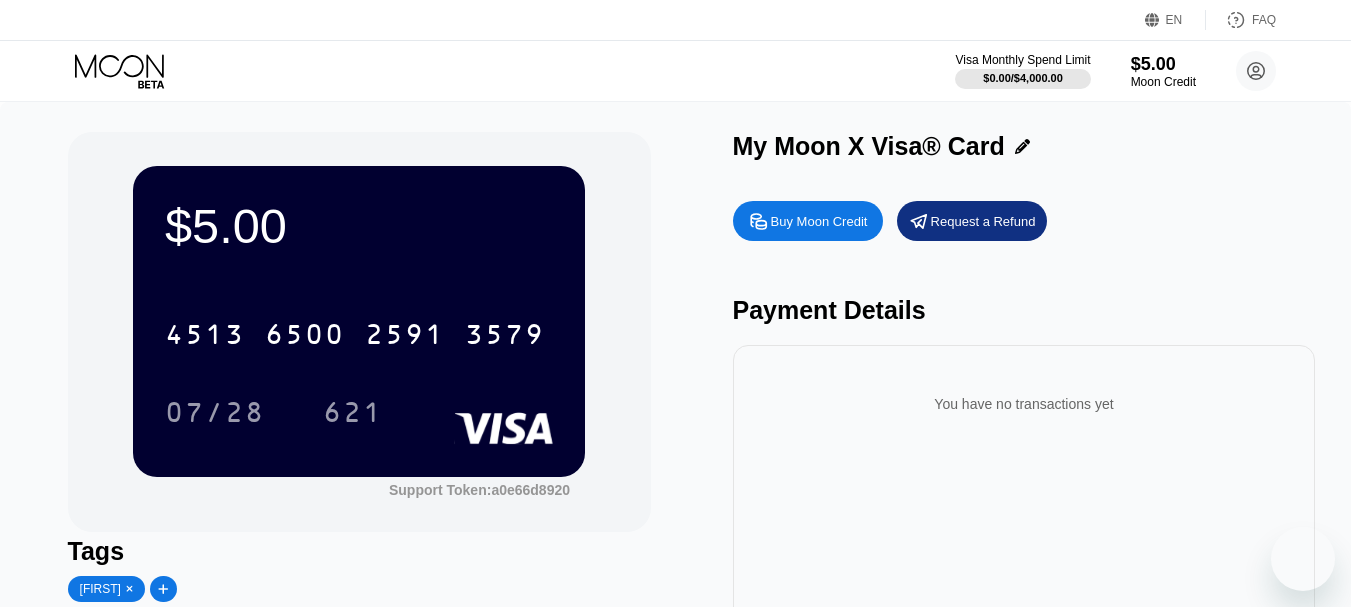 scroll, scrollTop: 0, scrollLeft: 0, axis: both 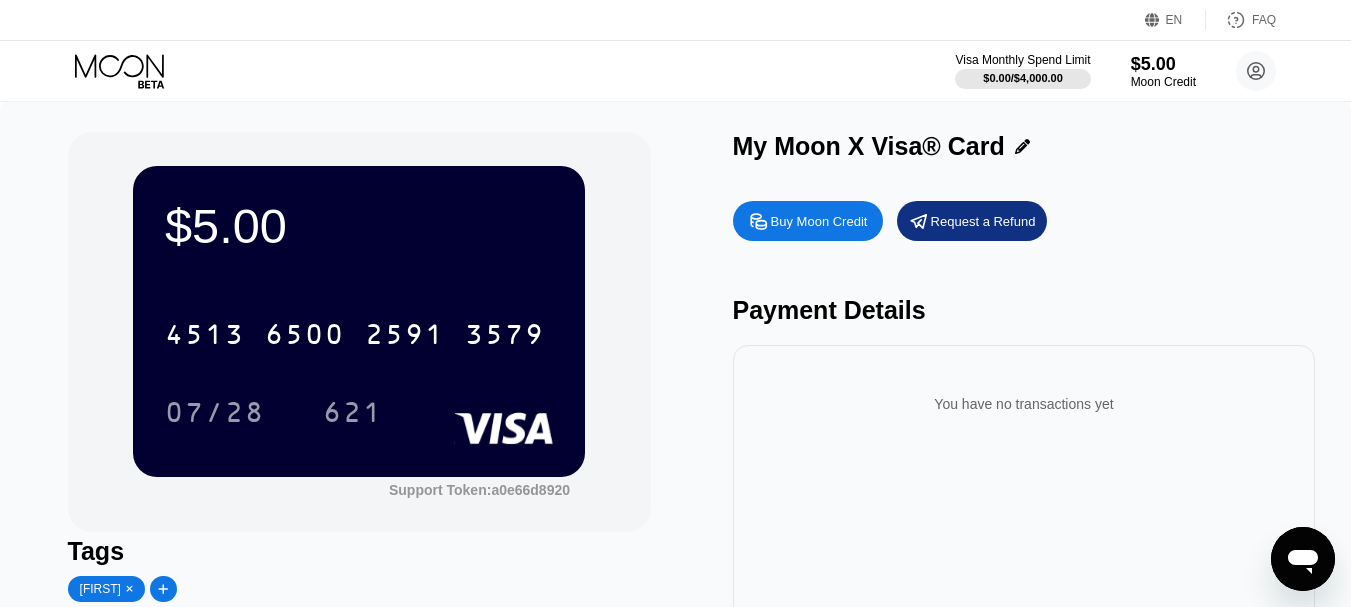click on "$5.00 [CARD] [DATE] [TOKEN] Tags Zaya Mark as used My Moon X Visa® Card Buy Moon Credit Request a Refund Payment Details You have no transactions yet" at bounding box center (675, 423) 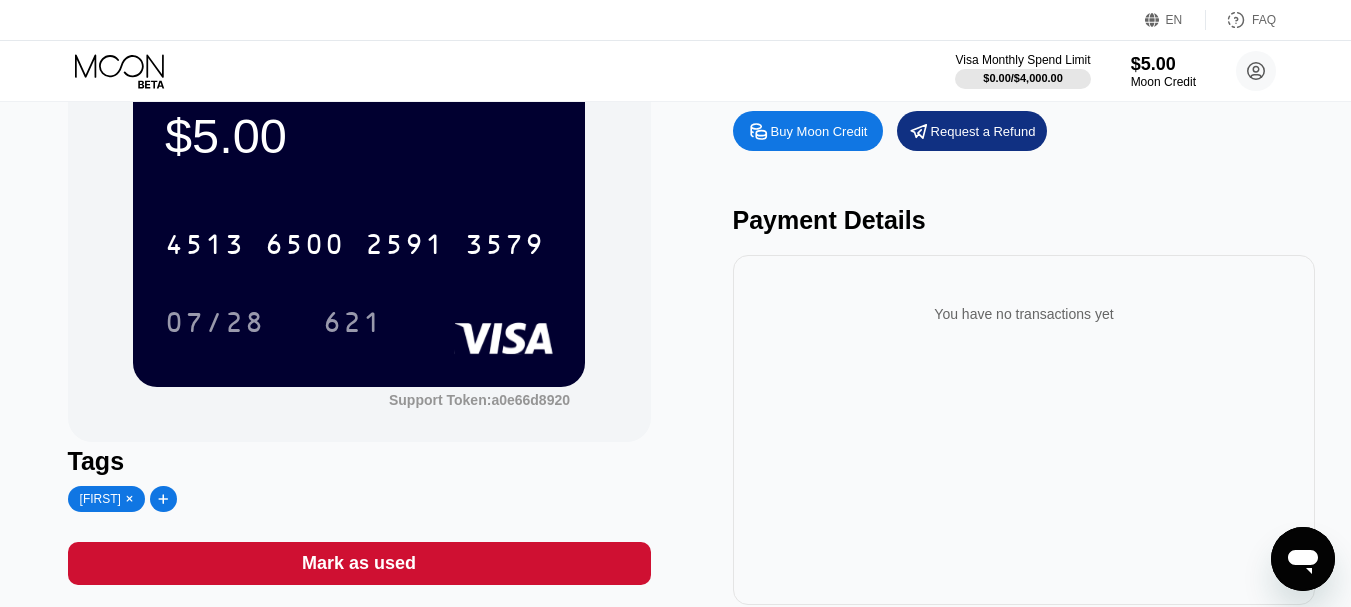 scroll, scrollTop: 53, scrollLeft: 0, axis: vertical 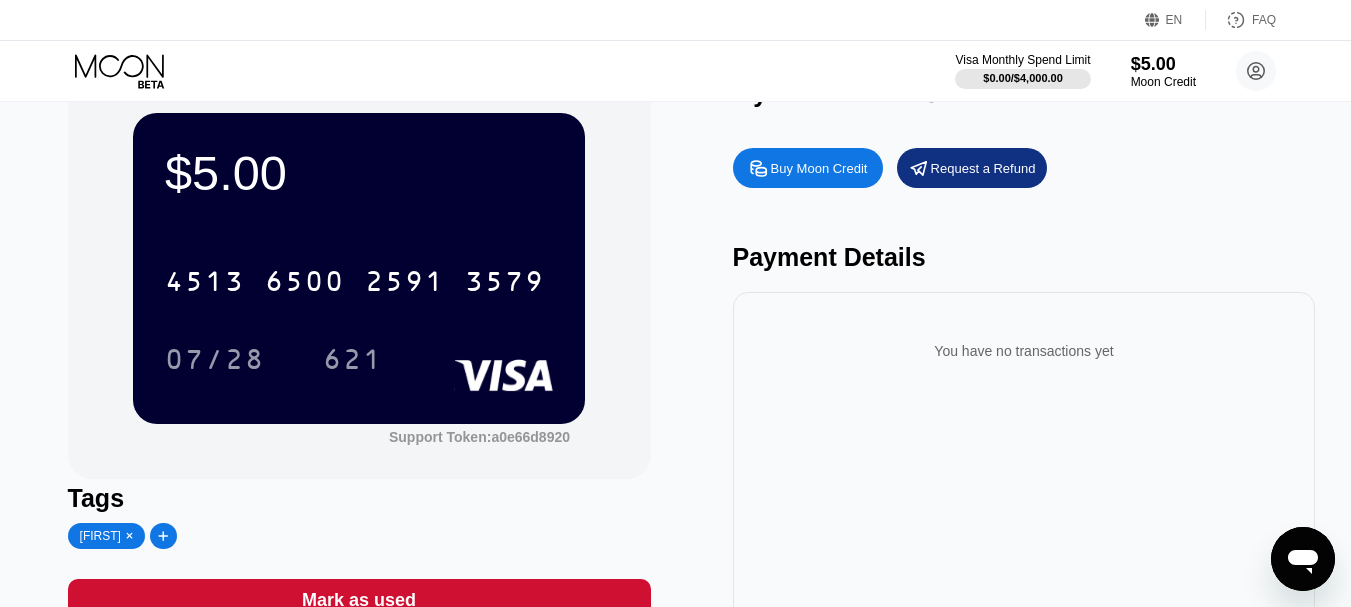 click 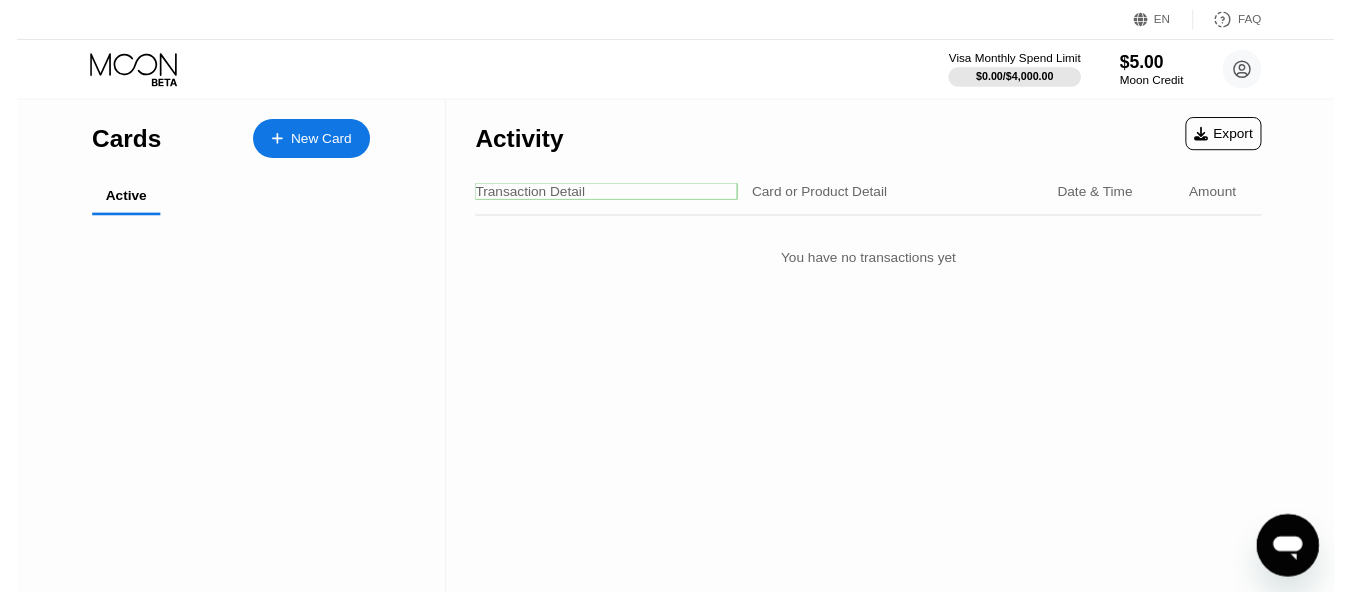 scroll, scrollTop: 0, scrollLeft: 0, axis: both 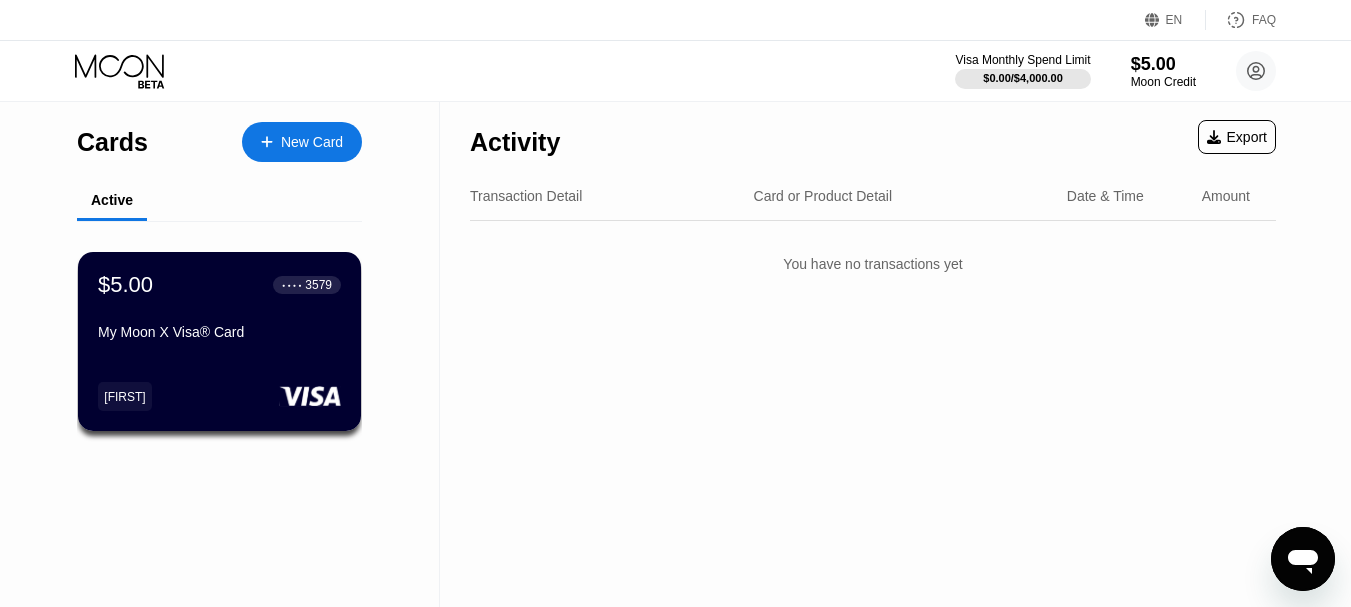 click on "Transaction Detail" at bounding box center [526, 196] 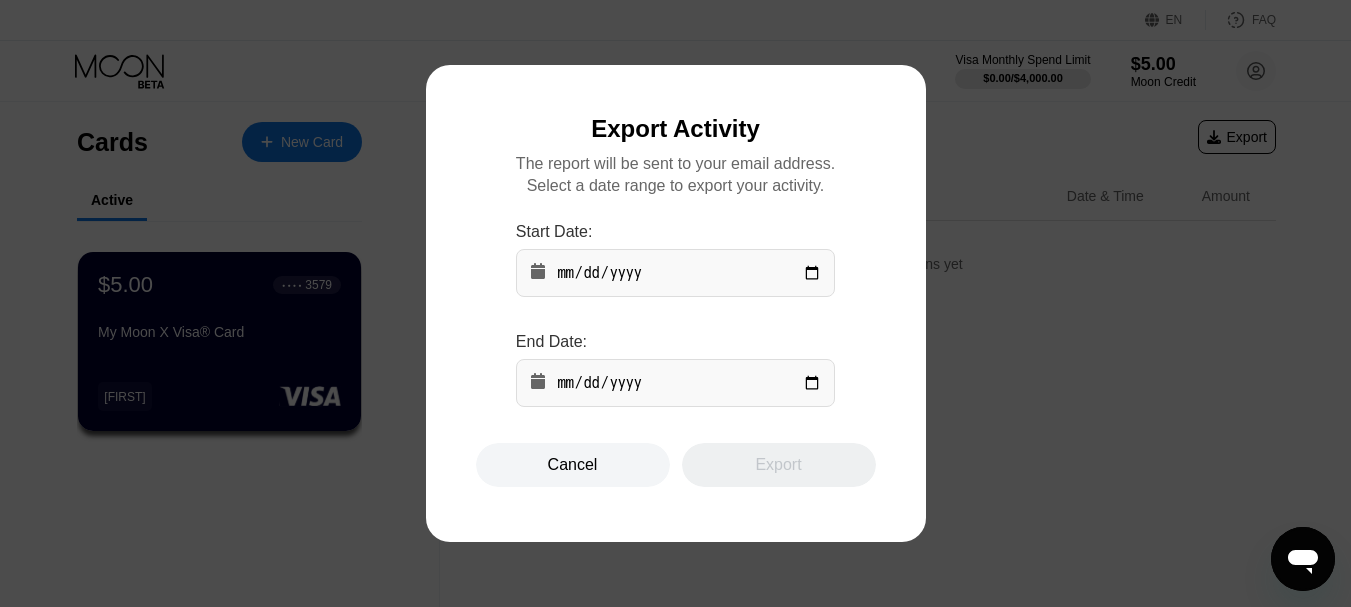 click on "Cancel" at bounding box center (573, 465) 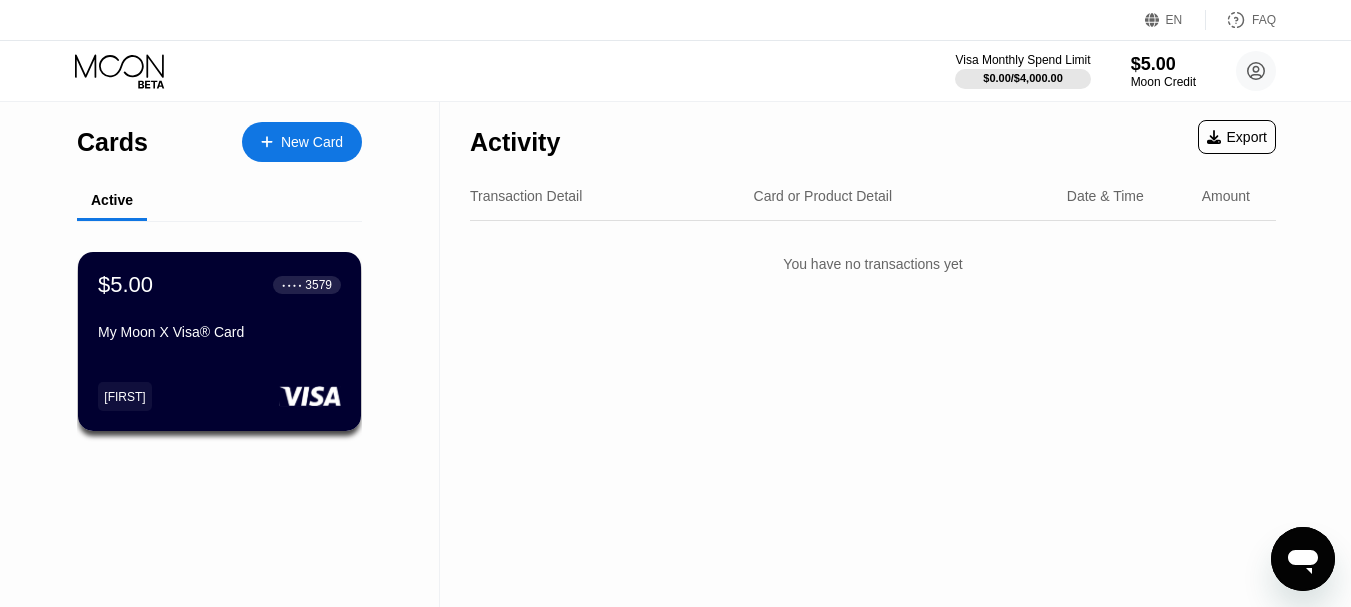 click at bounding box center [277, 142] 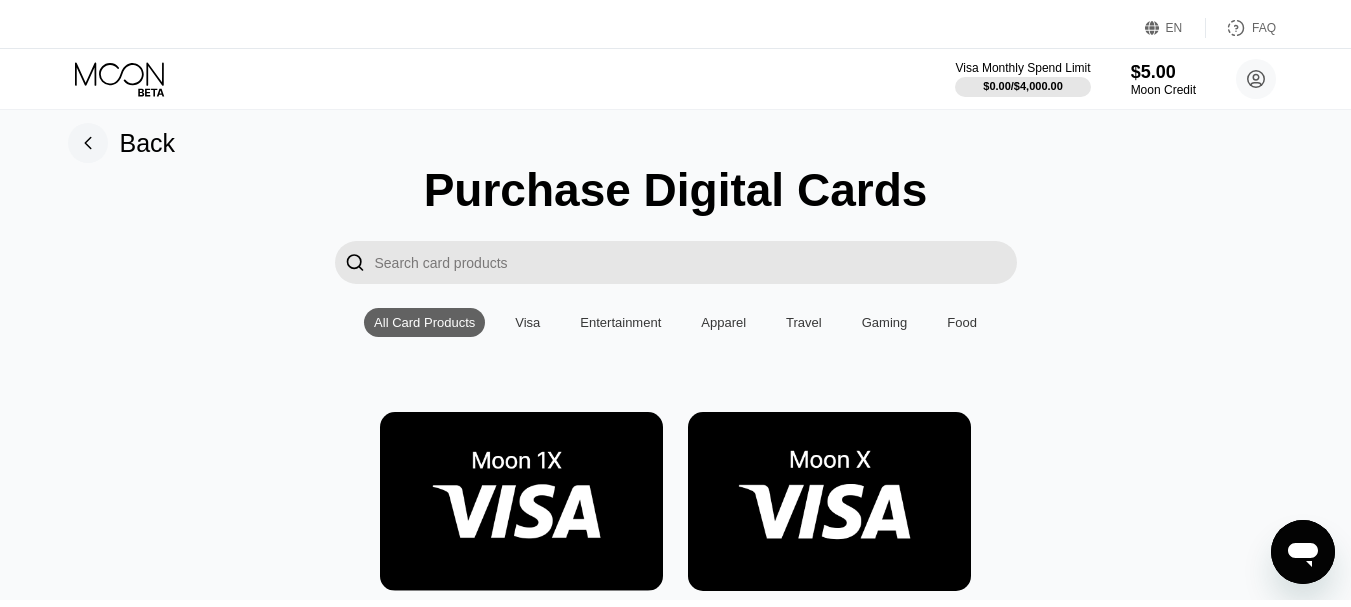 scroll, scrollTop: 0, scrollLeft: 0, axis: both 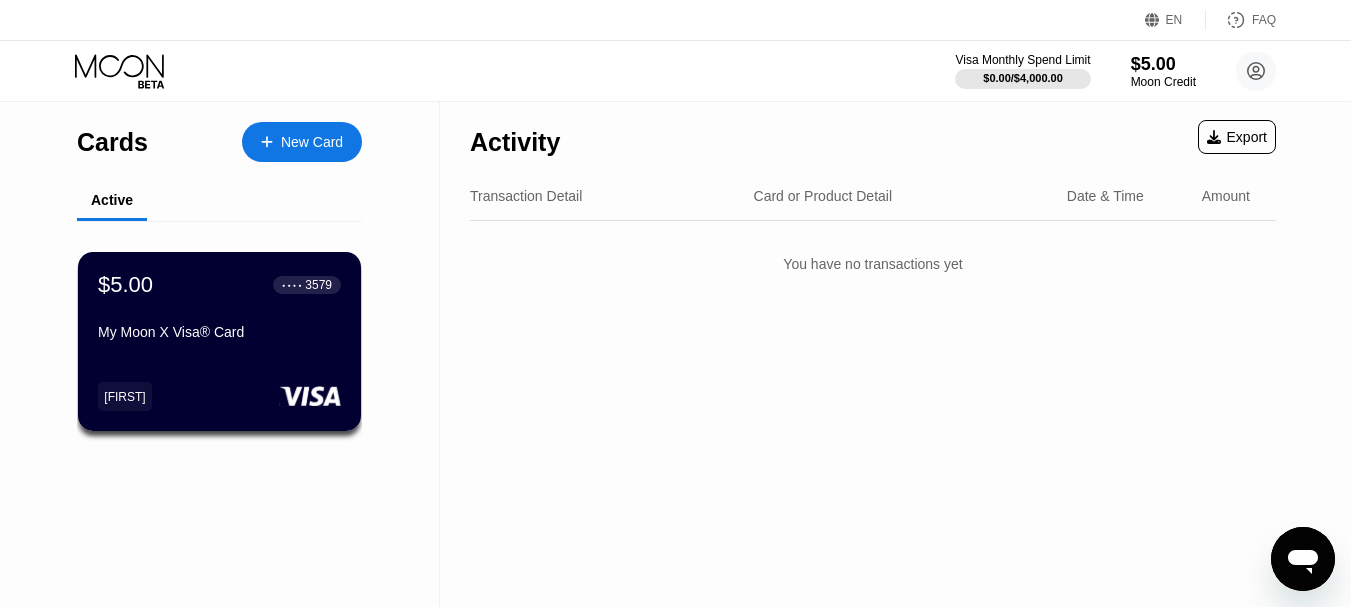 click on "Cards" at bounding box center (112, 142) 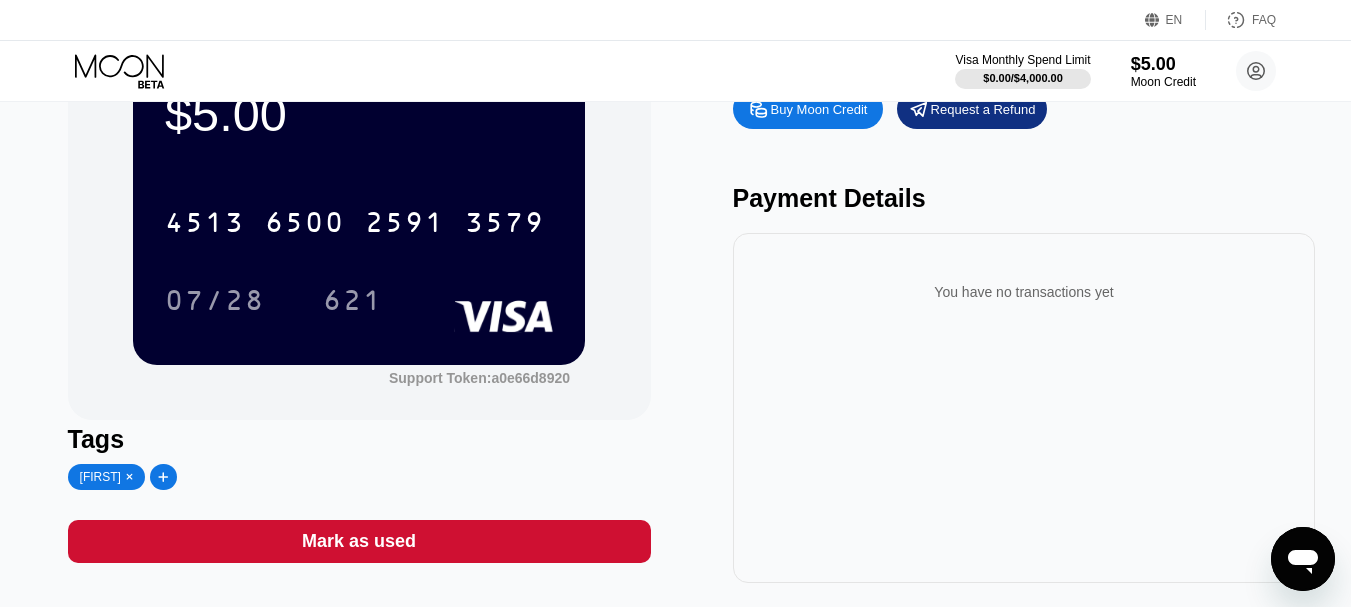 scroll, scrollTop: 0, scrollLeft: 0, axis: both 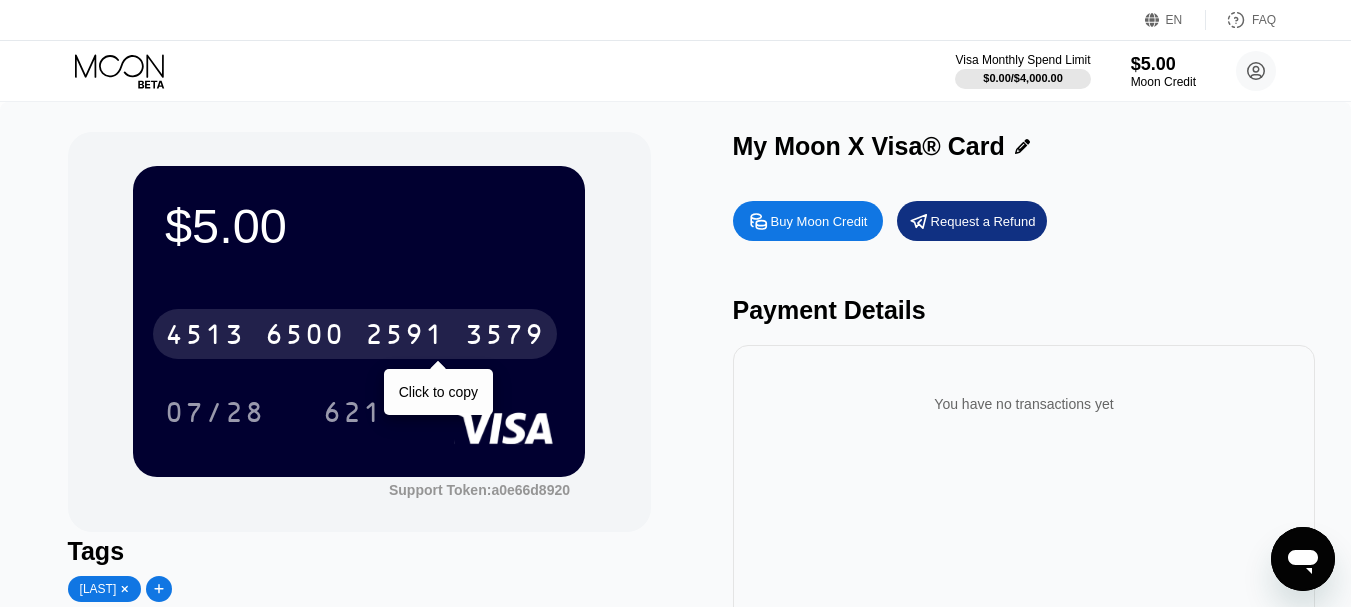click on "6500" at bounding box center (305, 337) 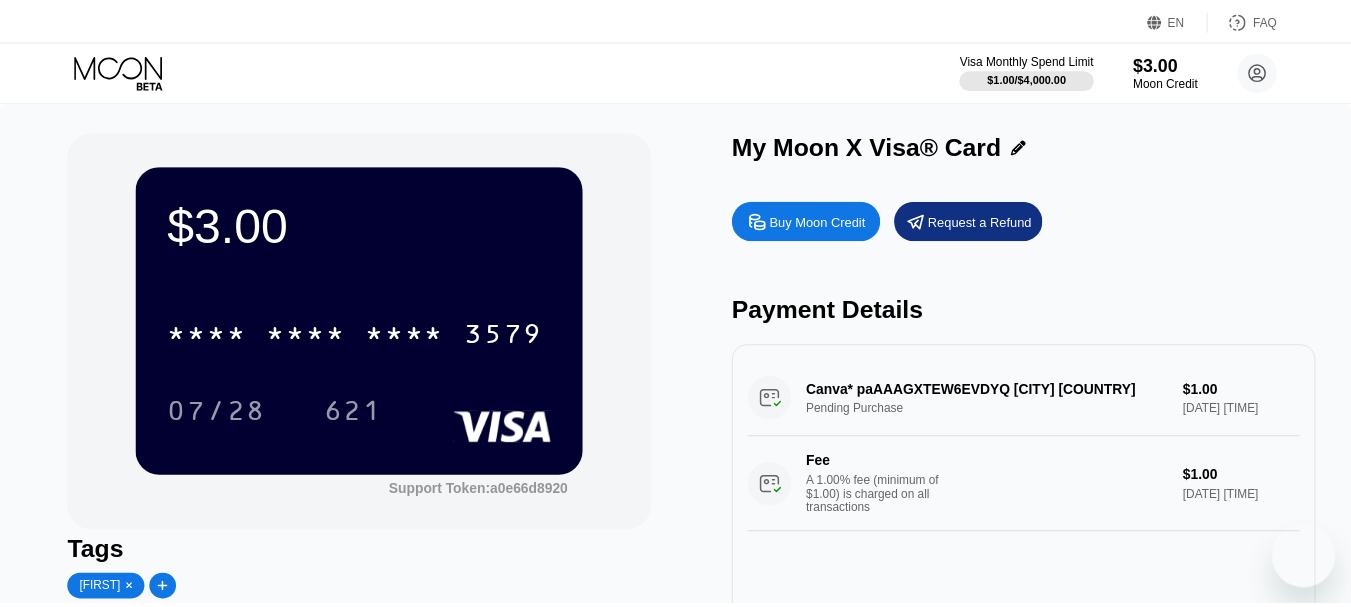 scroll, scrollTop: 0, scrollLeft: 0, axis: both 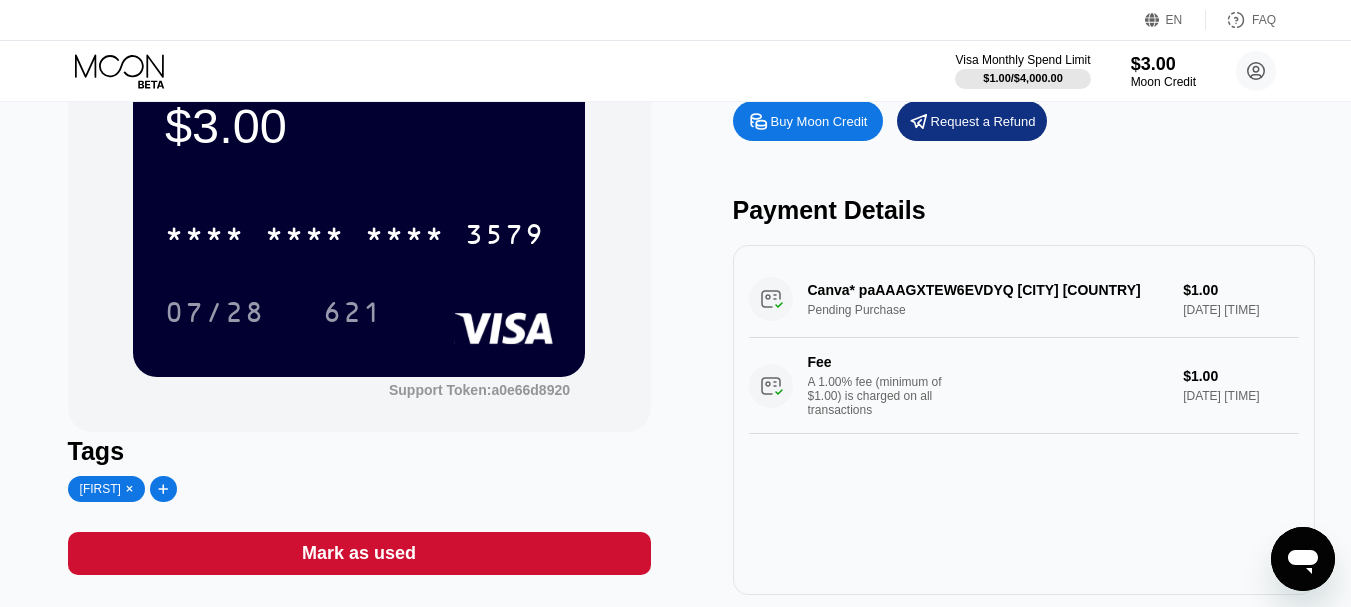 drag, startPoint x: 1042, startPoint y: 317, endPoint x: 802, endPoint y: 323, distance: 240.07498 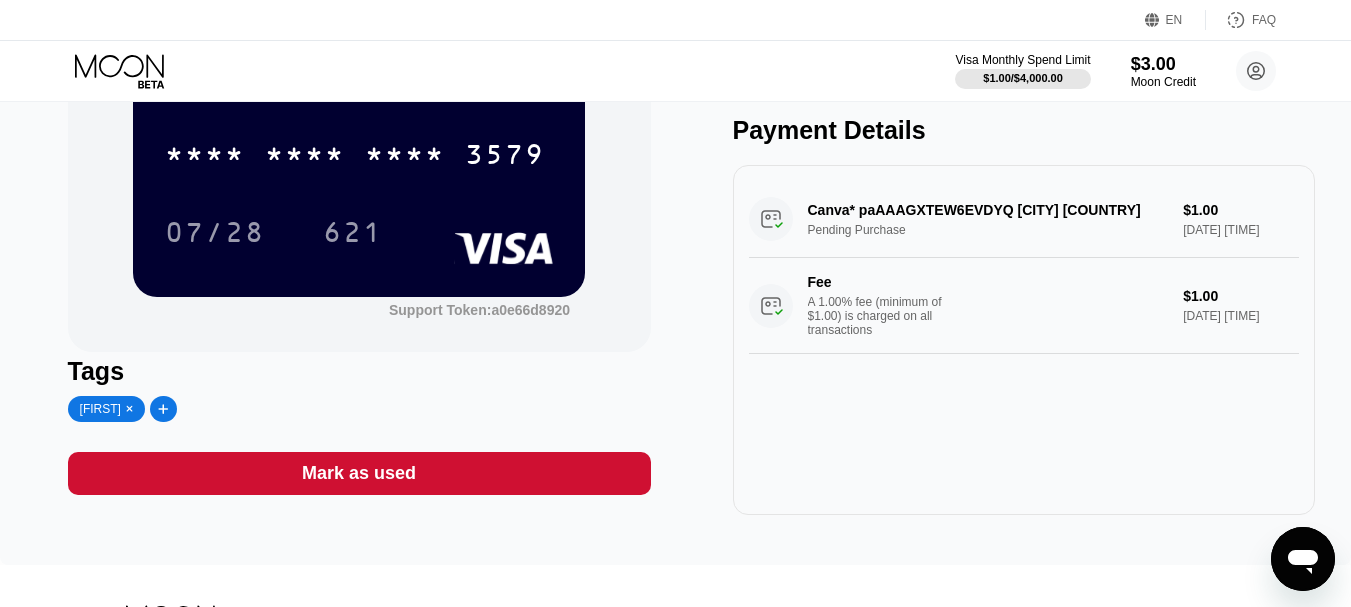 scroll, scrollTop: 300, scrollLeft: 0, axis: vertical 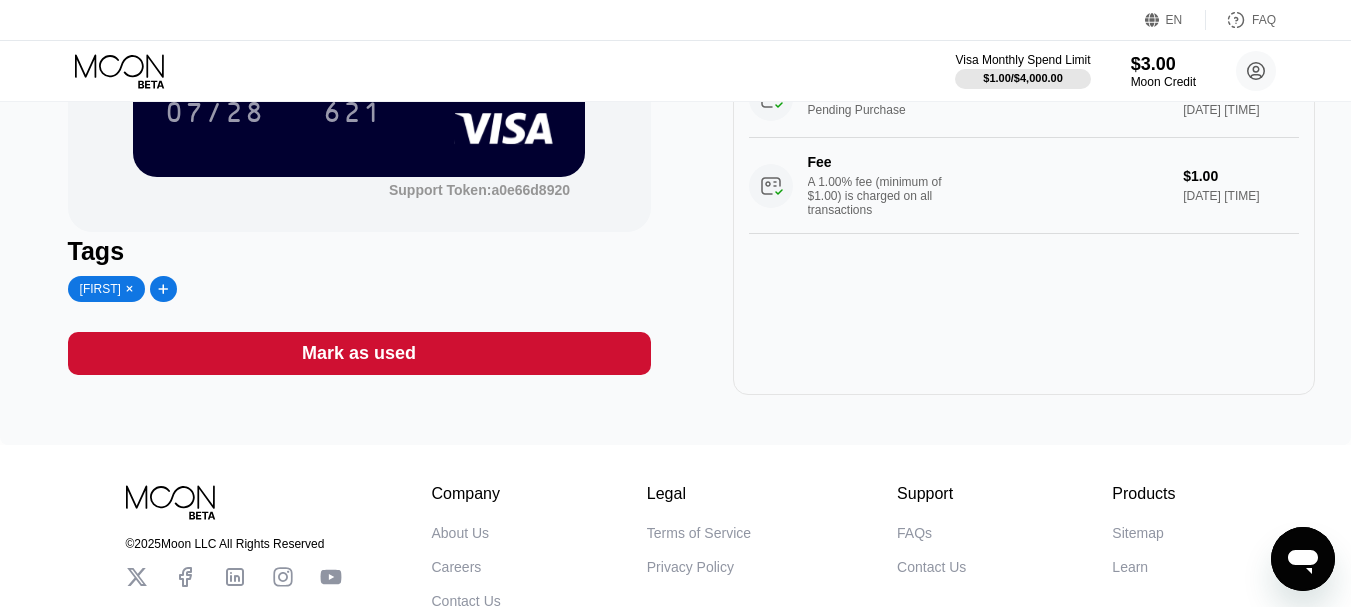 drag, startPoint x: 859, startPoint y: 203, endPoint x: 796, endPoint y: 222, distance: 65.802734 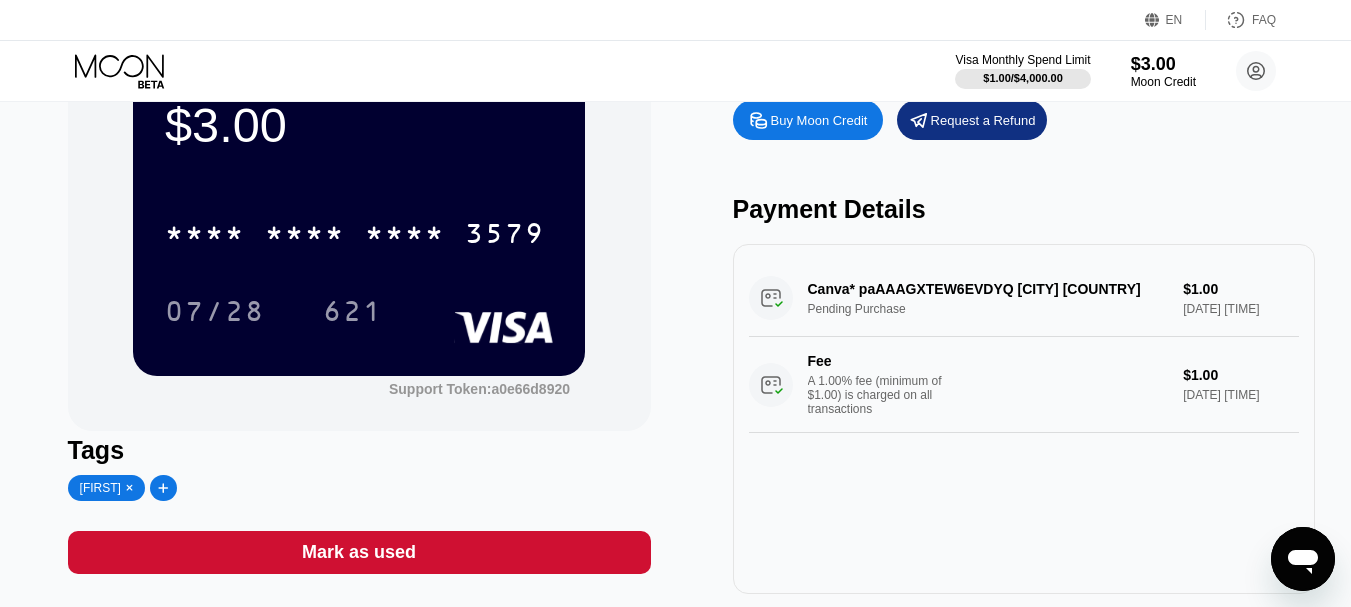 scroll, scrollTop: 100, scrollLeft: 0, axis: vertical 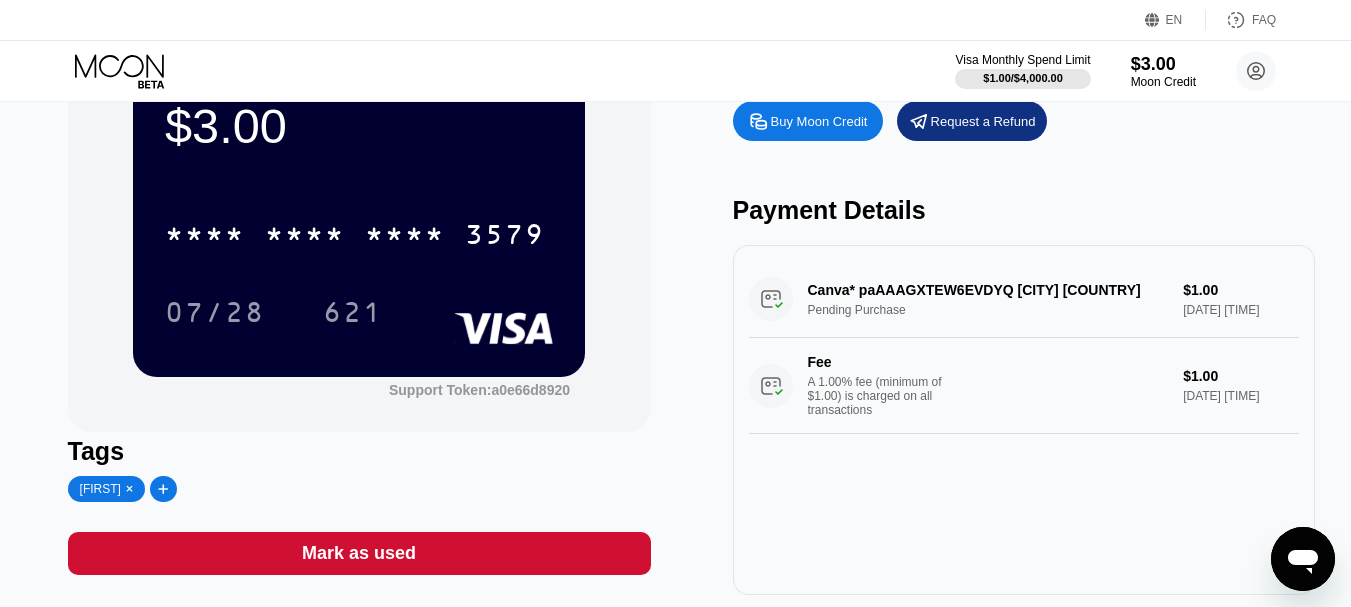 click on "Canva* paAAAGXTEW6EVDYQ  Sydney       AU Pending Purchase $1.00 Aug 05, 2025 4:55 PM Fee A 1.00% fee (minimum of $1.00) is charged on all transactions $1.00 Aug 05, 2025 4:55 PM" at bounding box center [1024, 347] 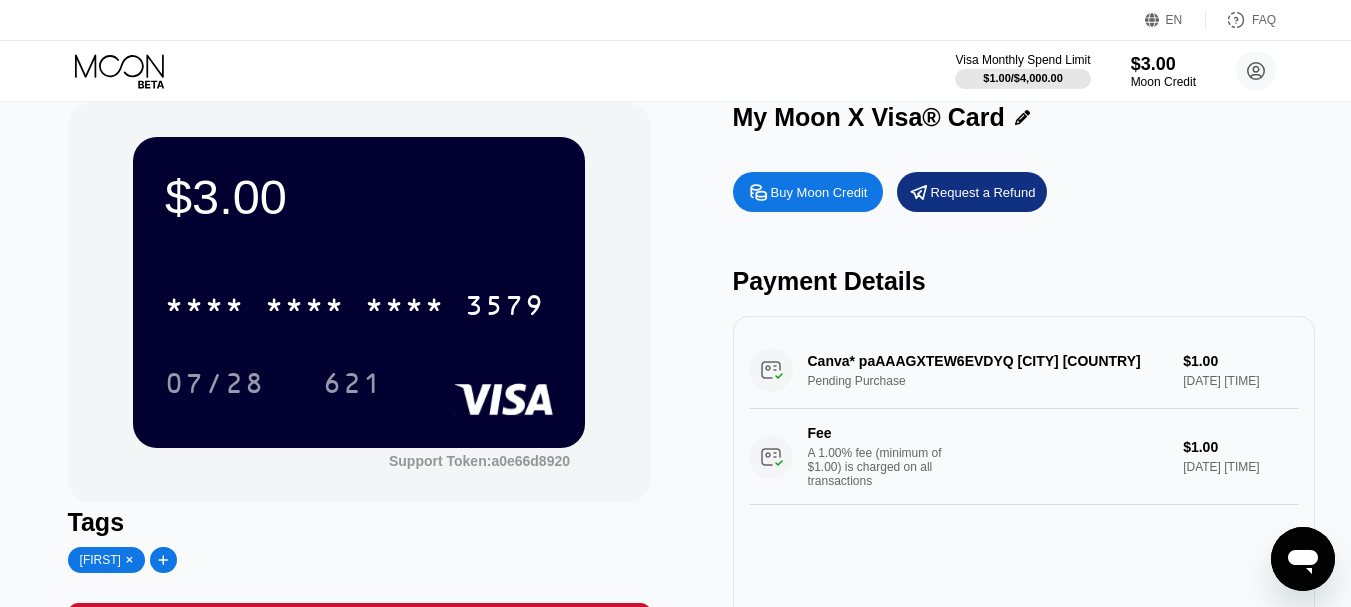 scroll, scrollTop: 0, scrollLeft: 0, axis: both 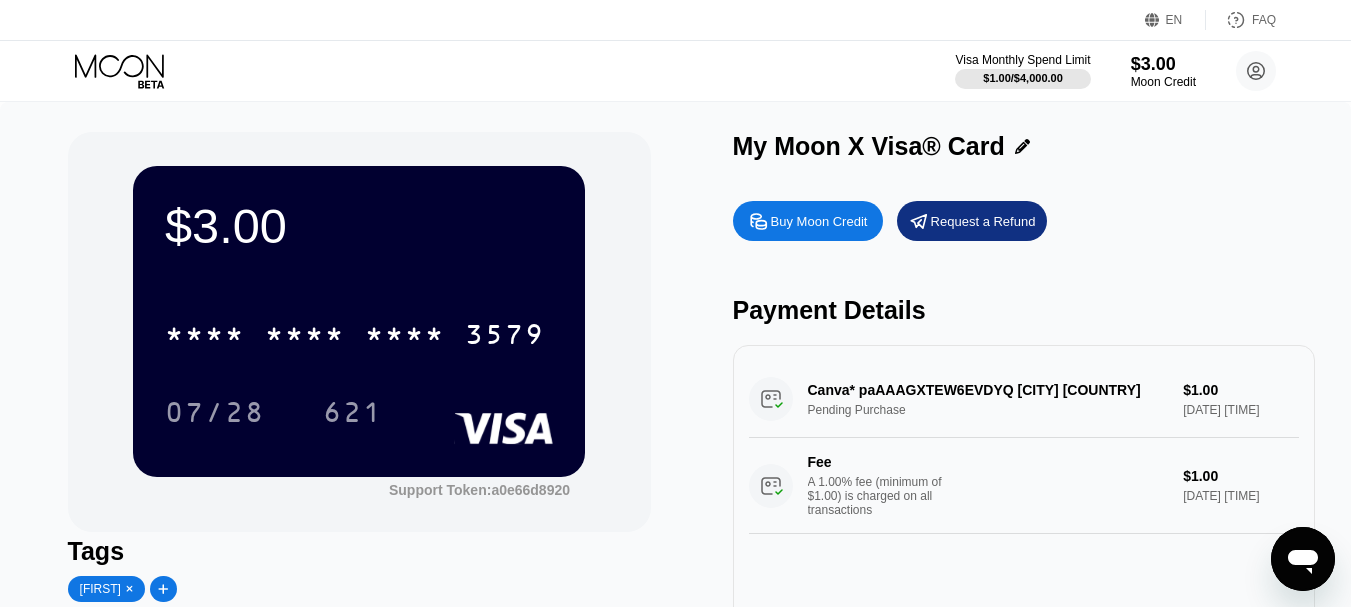 drag, startPoint x: 862, startPoint y: 432, endPoint x: 781, endPoint y: 367, distance: 103.85567 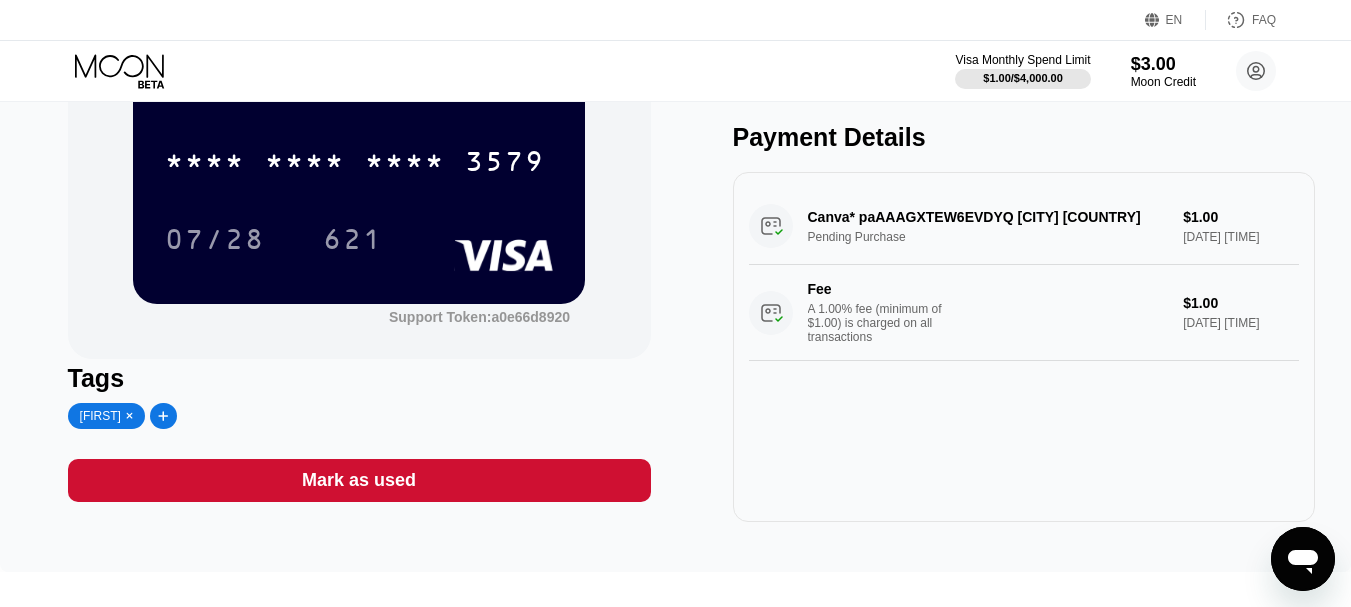 scroll, scrollTop: 153, scrollLeft: 0, axis: vertical 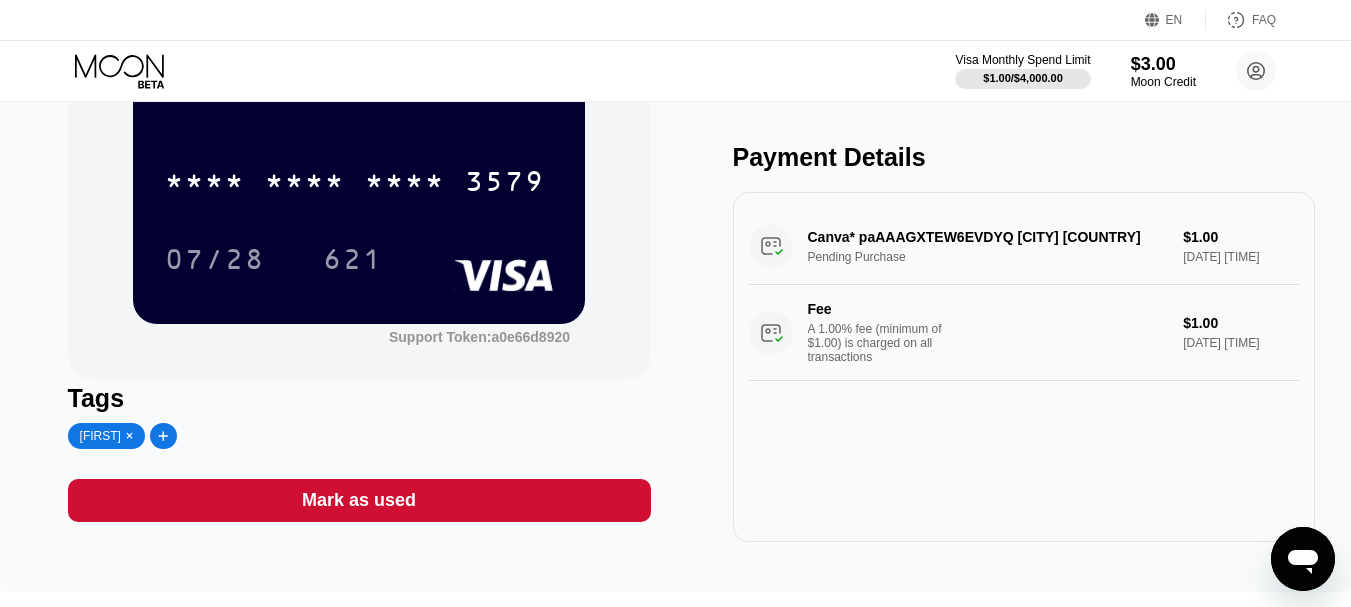 click on "Canva* paAAAGXTEW6EVDYQ  Sydney       AU Pending Purchase $1.00 Aug 05, 2025 4:55 PM Fee A 1.00% fee (minimum of $1.00) is charged on all transactions $1.00 Aug 05, 2025 4:55 PM" at bounding box center [1024, 294] 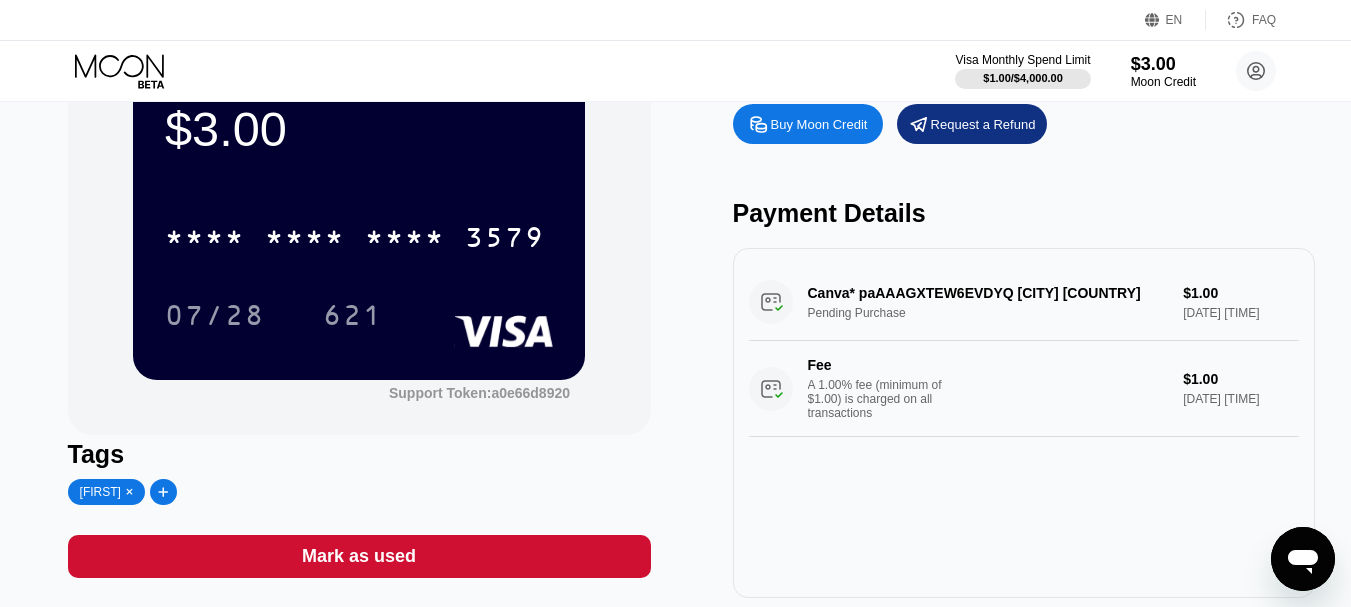 scroll, scrollTop: 0, scrollLeft: 0, axis: both 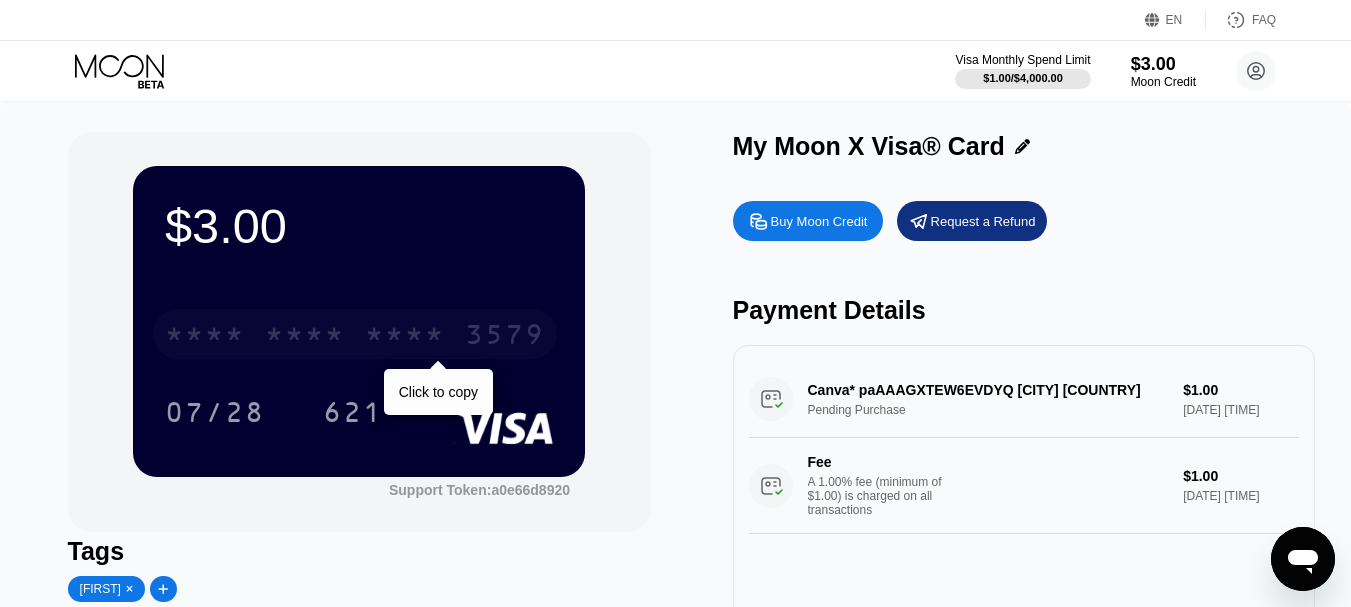 click on "* * * * * * * * * * * * 3579" at bounding box center [355, 334] 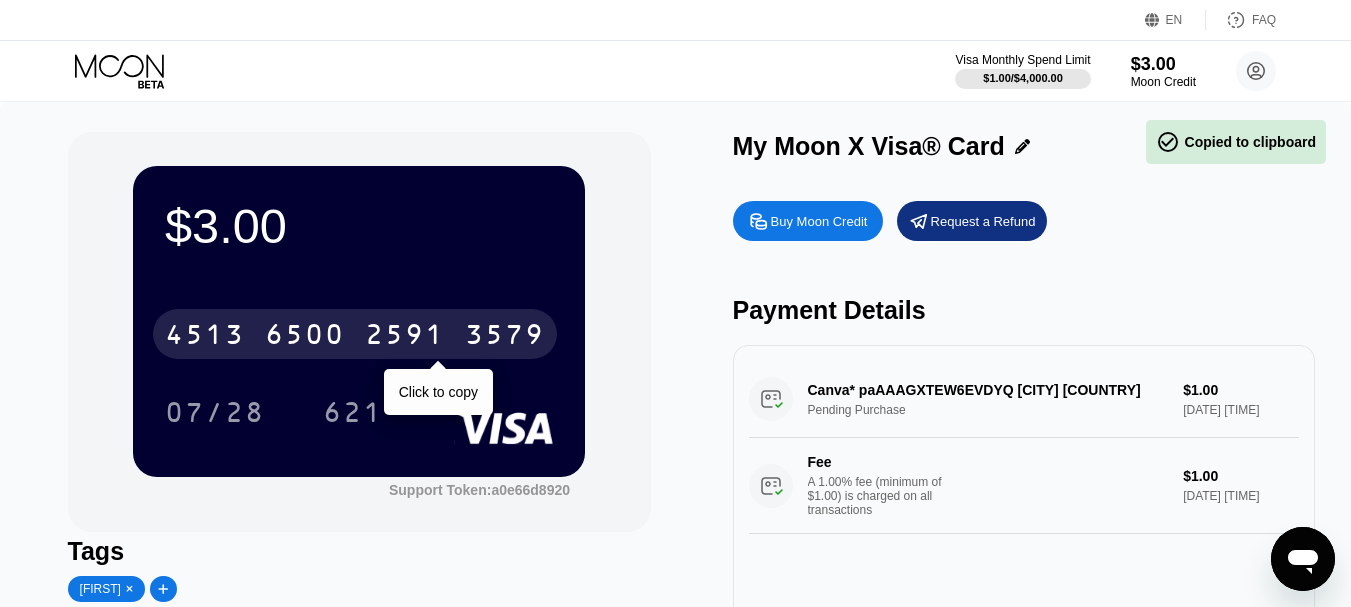 click on "2591" at bounding box center (405, 337) 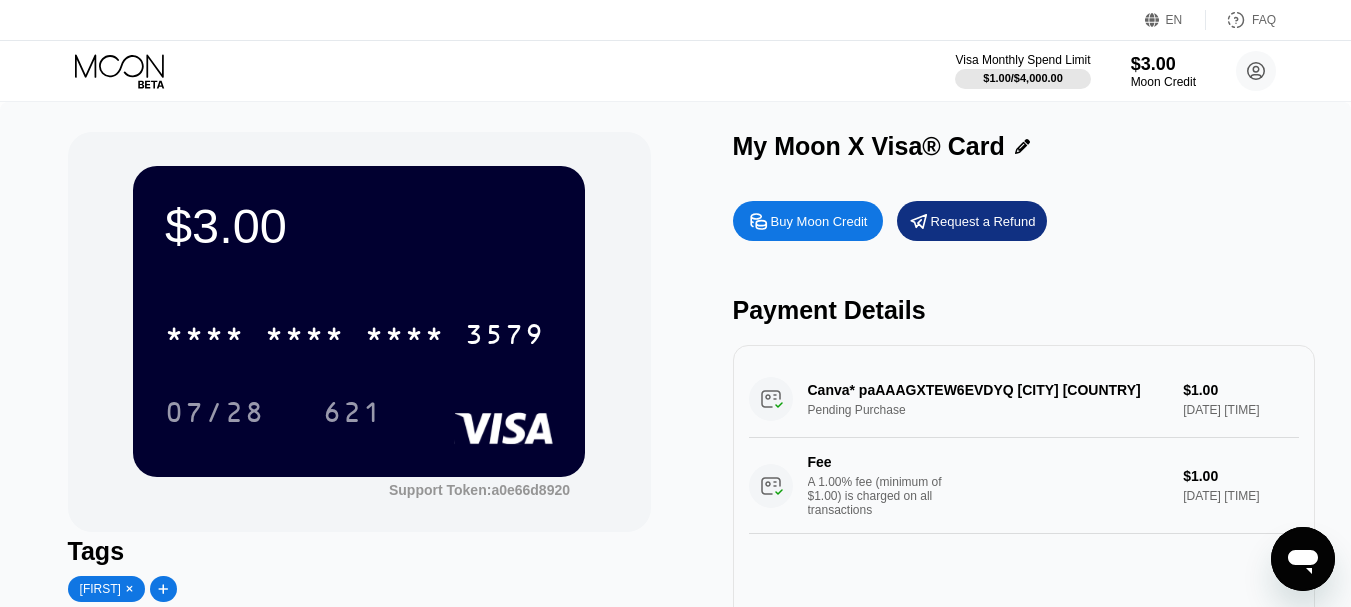 drag, startPoint x: 950, startPoint y: 396, endPoint x: 902, endPoint y: 412, distance: 50.596443 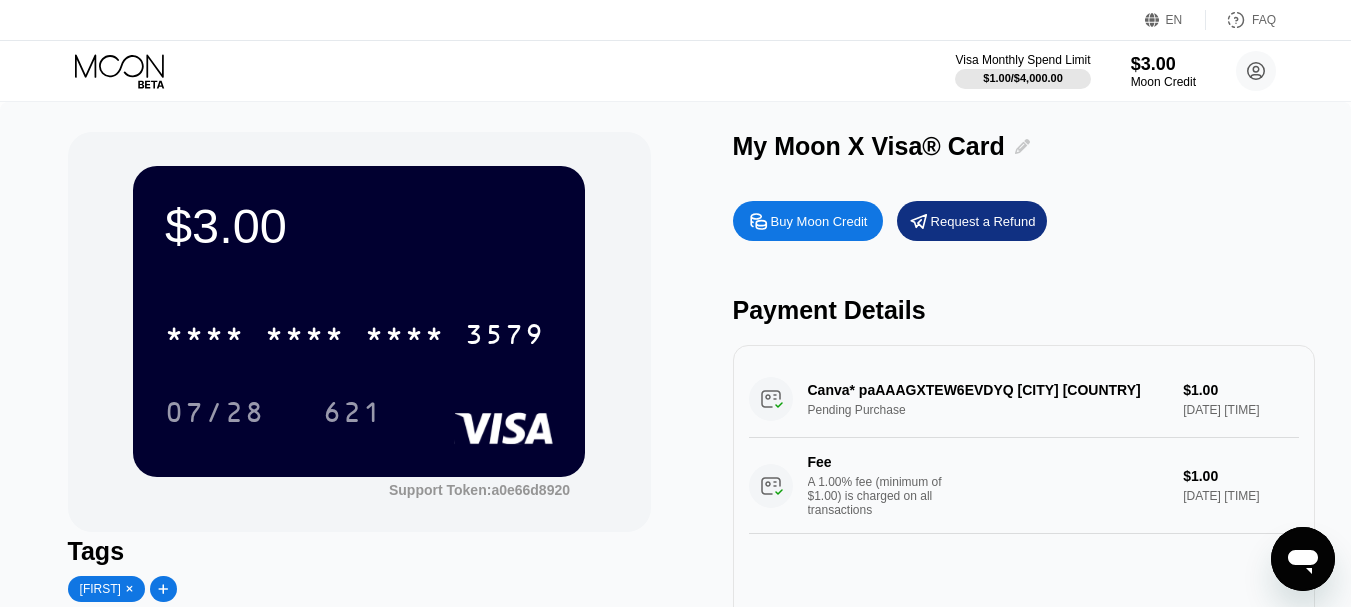 click 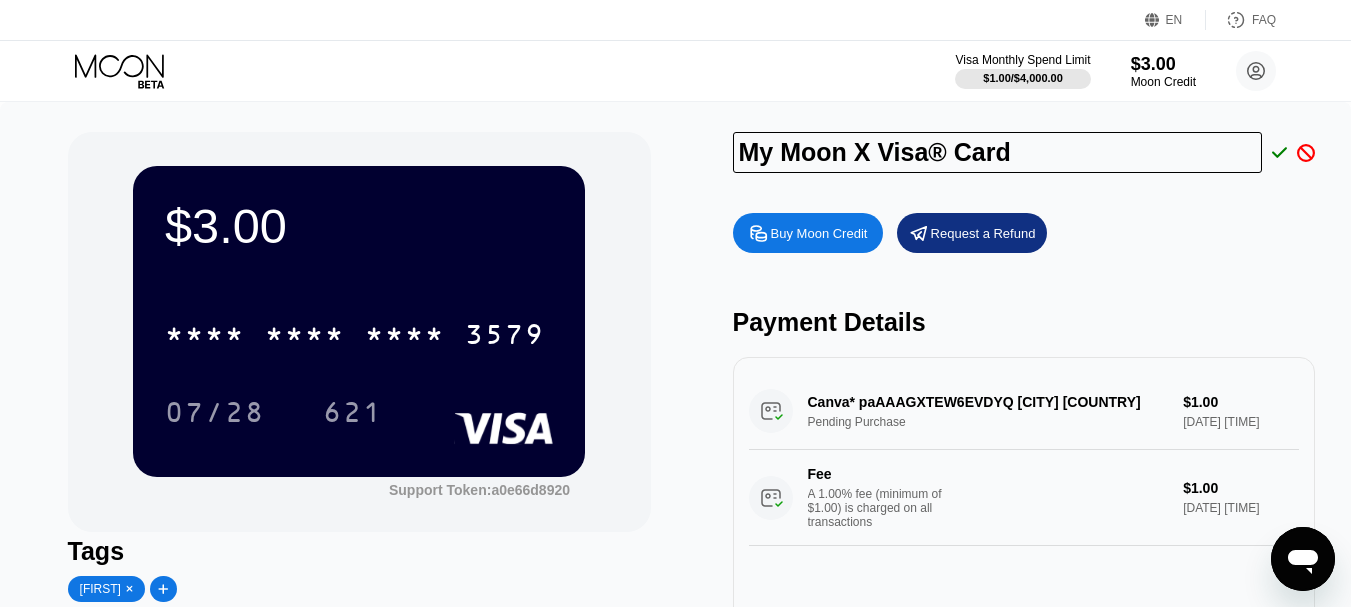 click on "Buy Moon Credit Request a Refund Payment Details Canva* paAAAGXTEW6EVDYQ  Sydney       AU Pending Purchase $1.00 Aug 05, 2025 4:55 PM Fee A 1.00% fee (minimum of $1.00) is charged on all transactions $1.00 Aug 05, 2025 4:55 PM" at bounding box center [1024, 455] 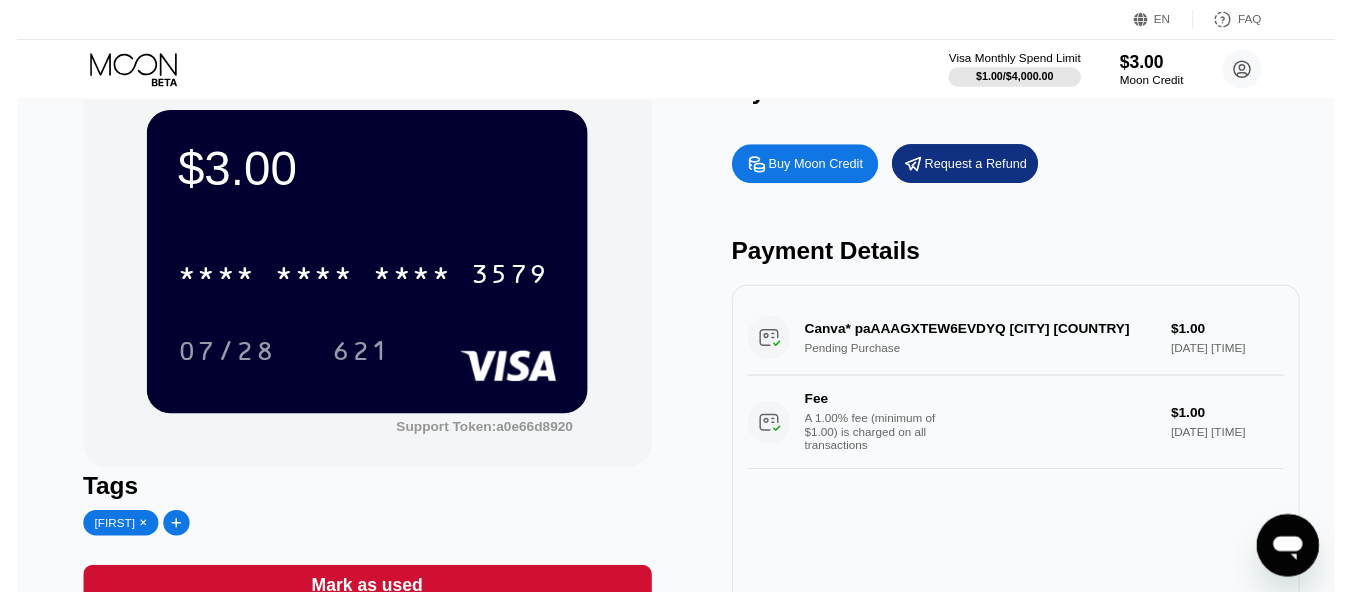 scroll, scrollTop: 0, scrollLeft: 0, axis: both 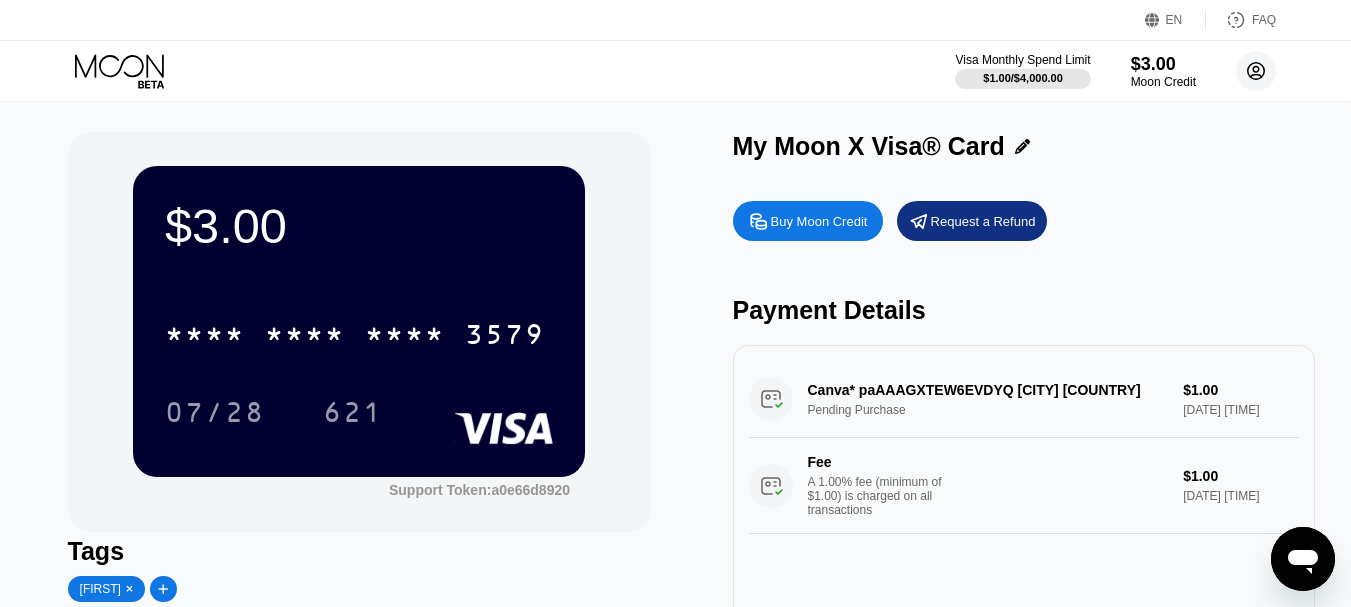 click 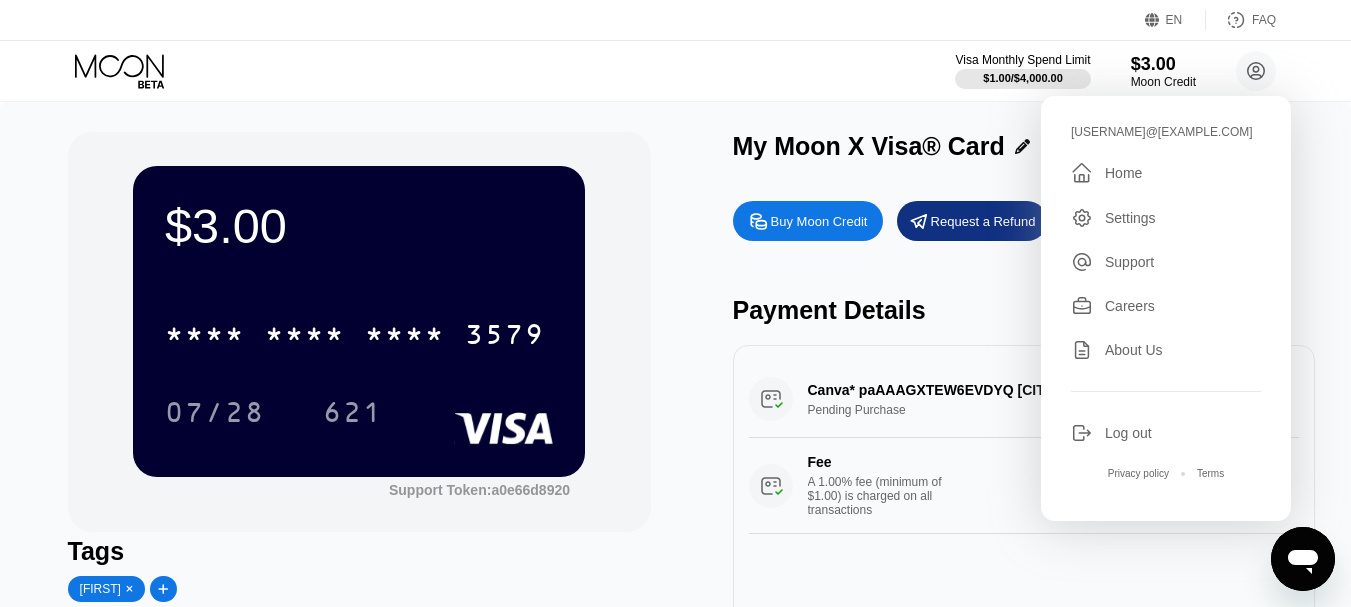 click on "Settings" at bounding box center [1130, 218] 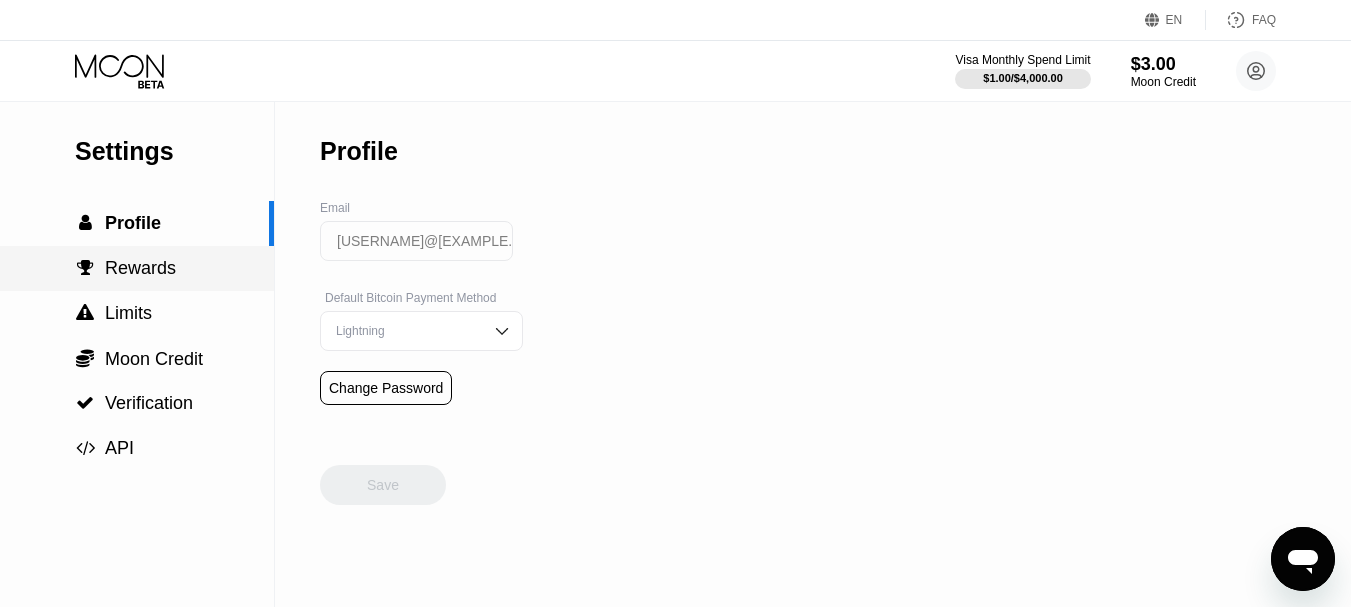 click on "" at bounding box center (85, 268) 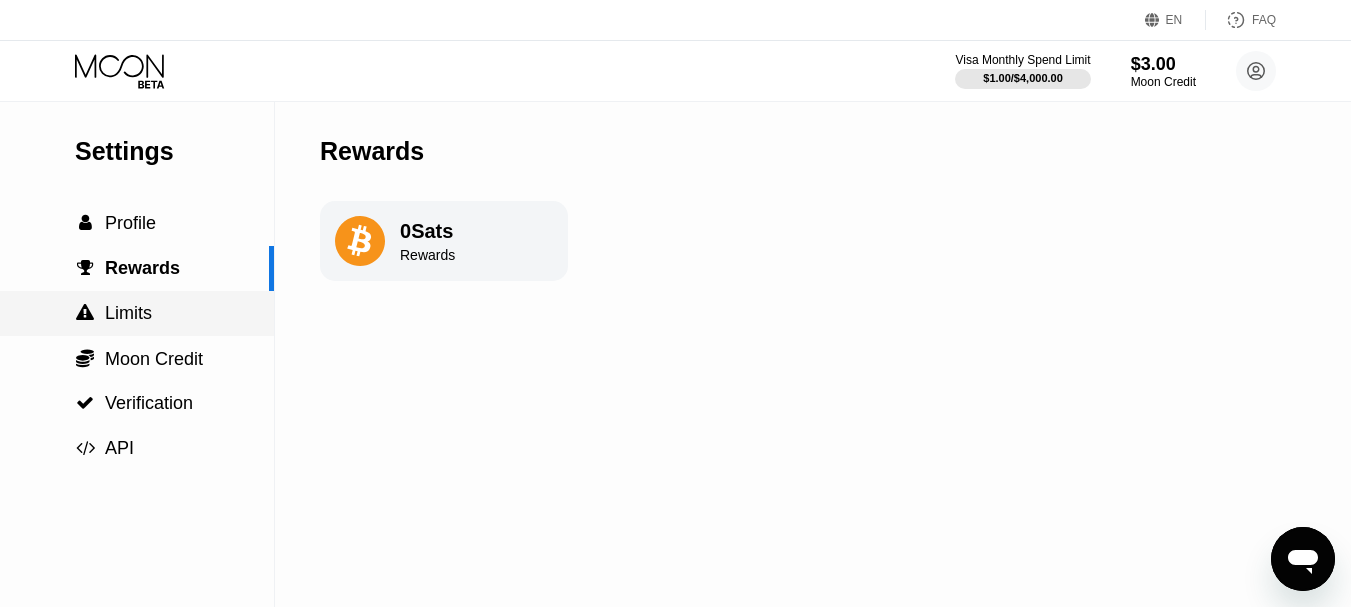 click on " Limits" at bounding box center (137, 313) 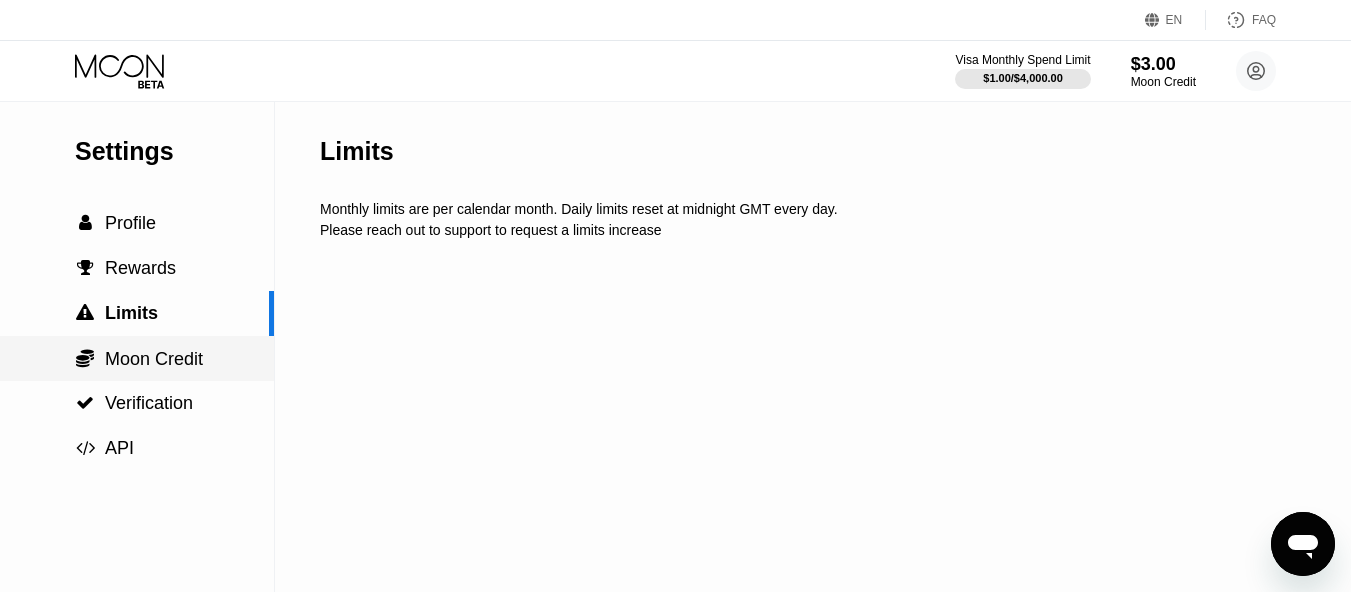 click on "Moon Credit" at bounding box center (154, 359) 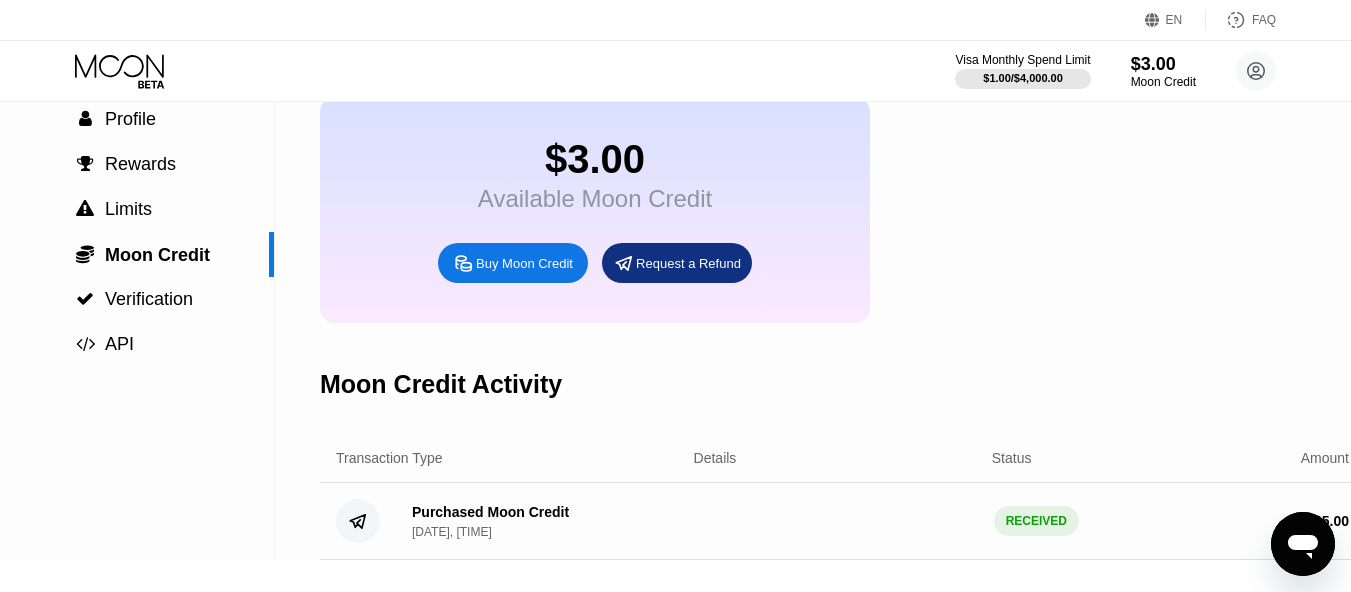 scroll, scrollTop: 100, scrollLeft: 0, axis: vertical 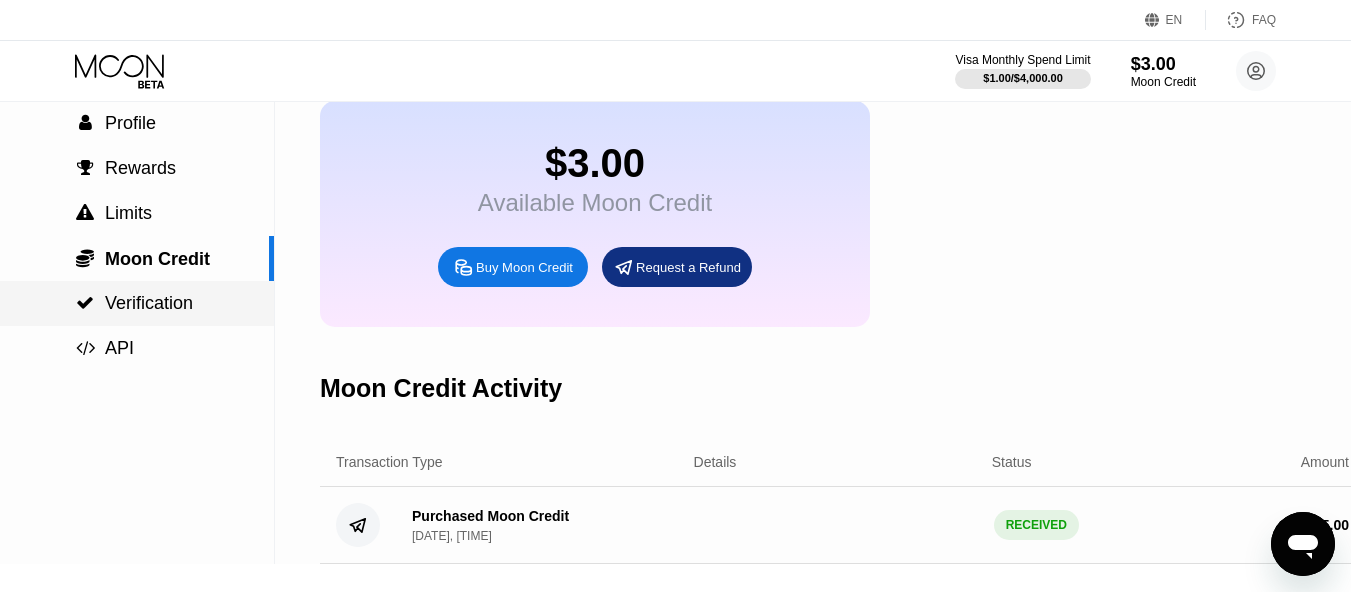 click on "Verification" at bounding box center (149, 303) 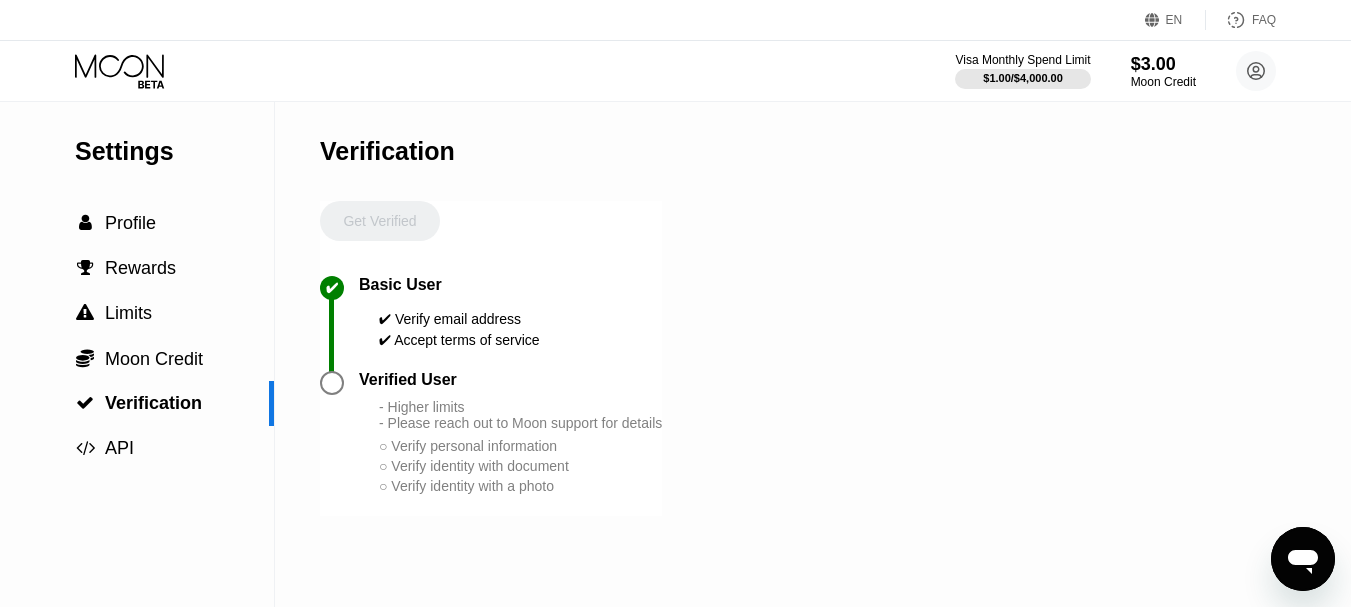 scroll, scrollTop: 100, scrollLeft: 0, axis: vertical 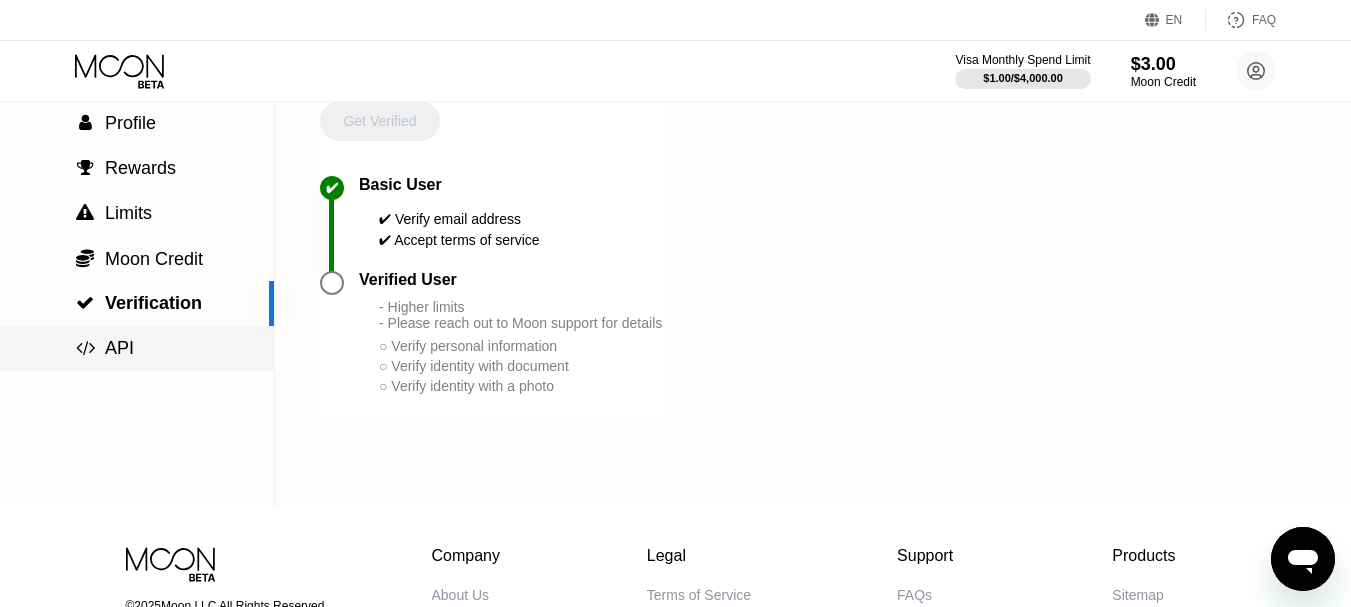 click on "API" at bounding box center (119, 348) 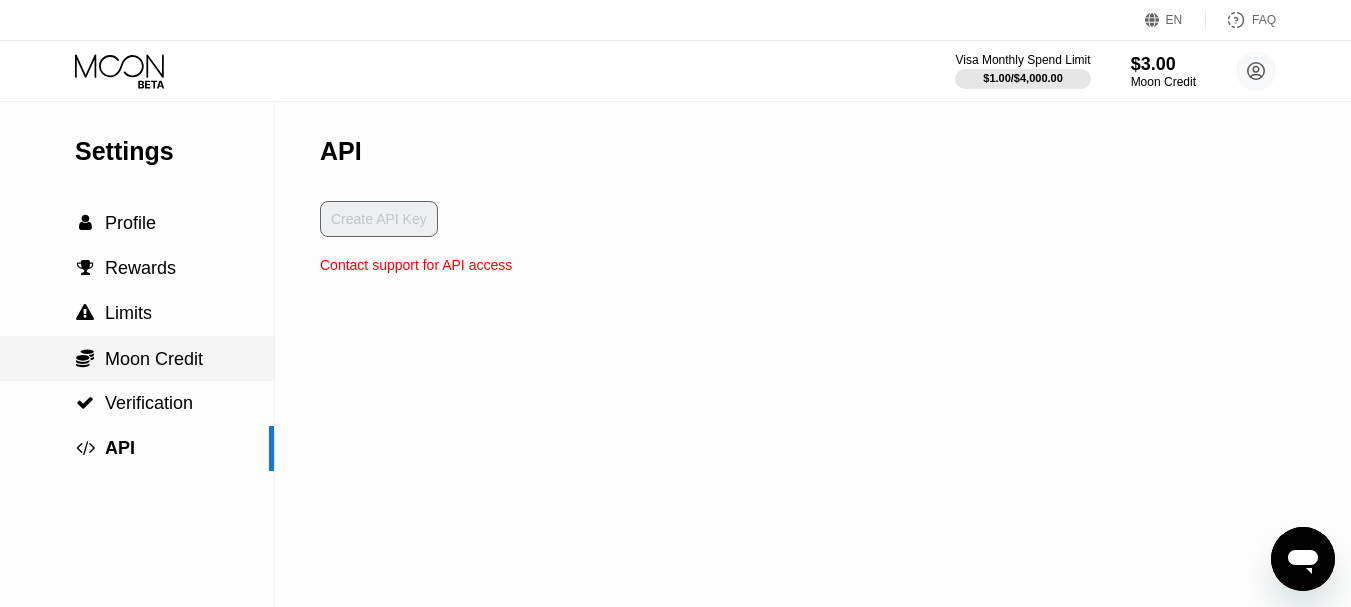 scroll, scrollTop: 0, scrollLeft: 0, axis: both 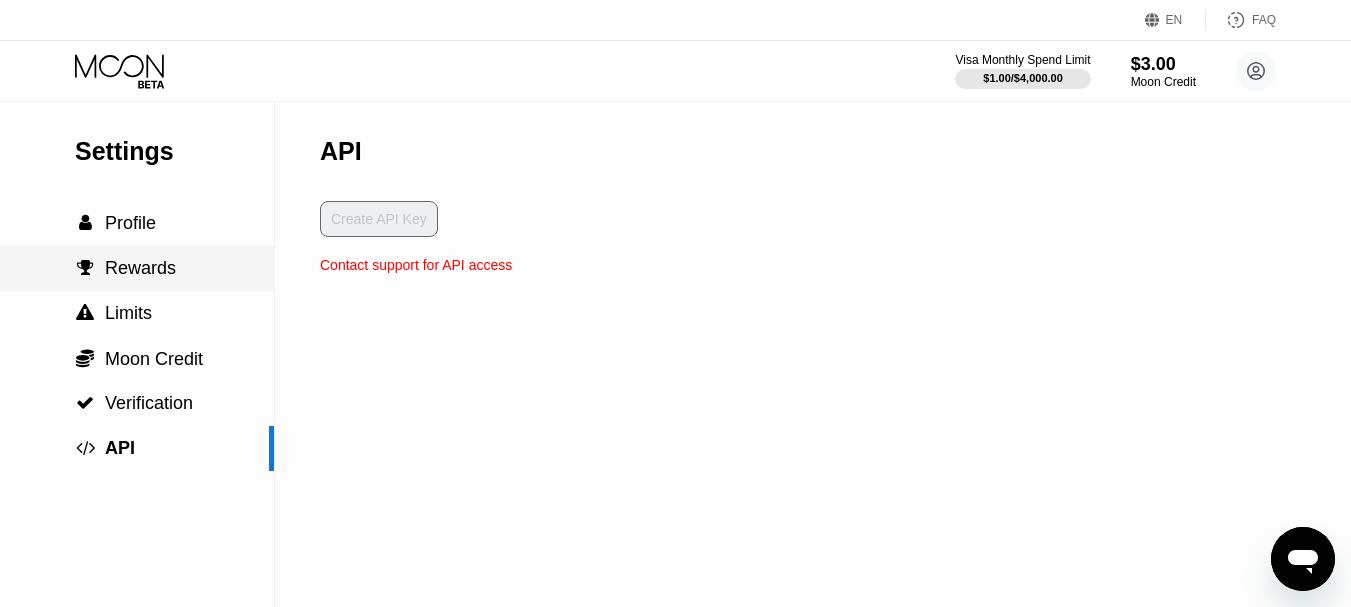 click on "Rewards" at bounding box center (140, 268) 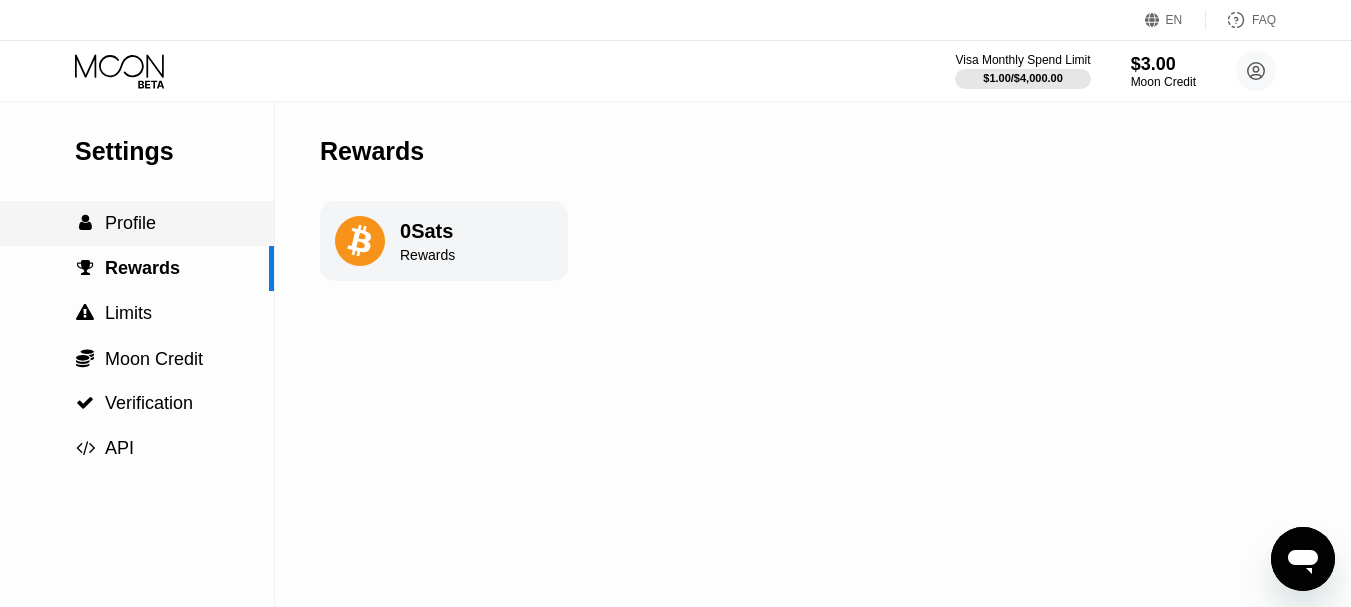 click on "Profile" at bounding box center [130, 223] 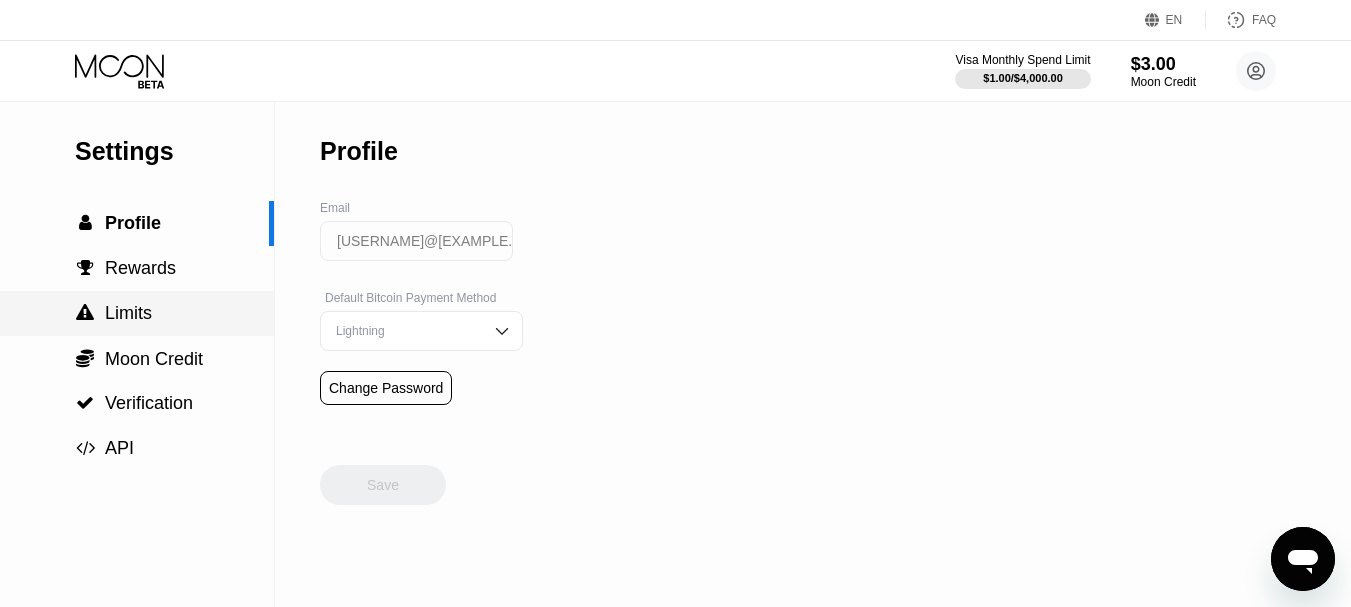 click on "Limits" at bounding box center [128, 313] 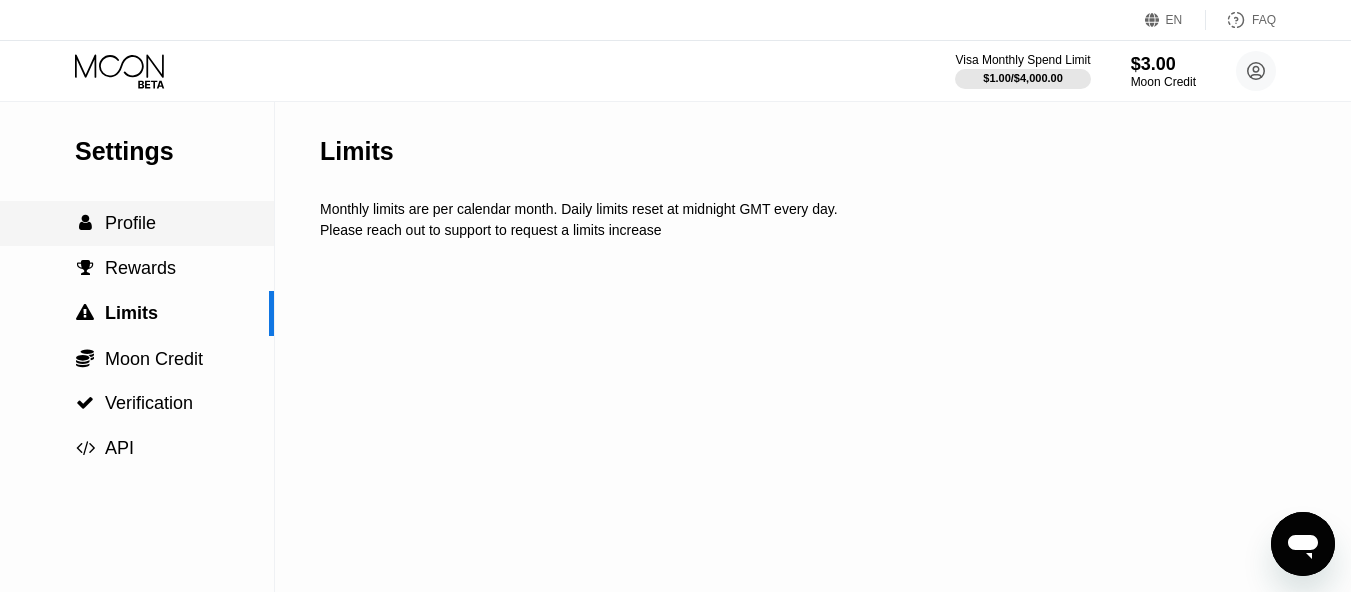 click on " Profile" at bounding box center [115, 223] 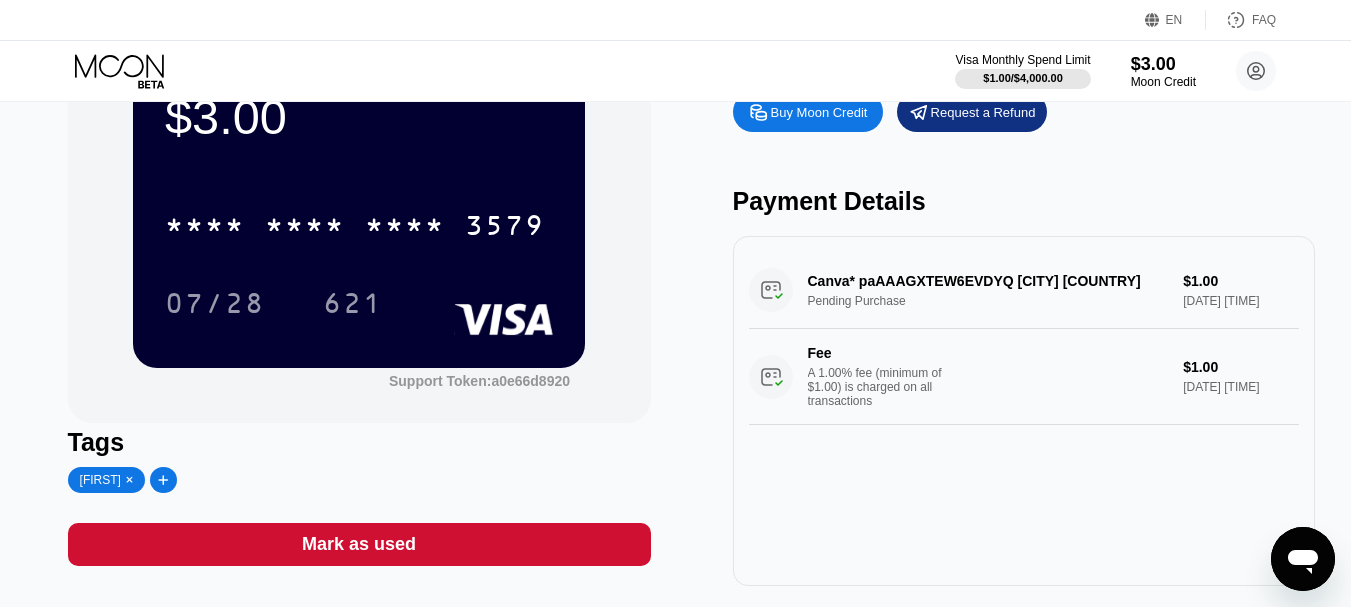 scroll, scrollTop: 100, scrollLeft: 0, axis: vertical 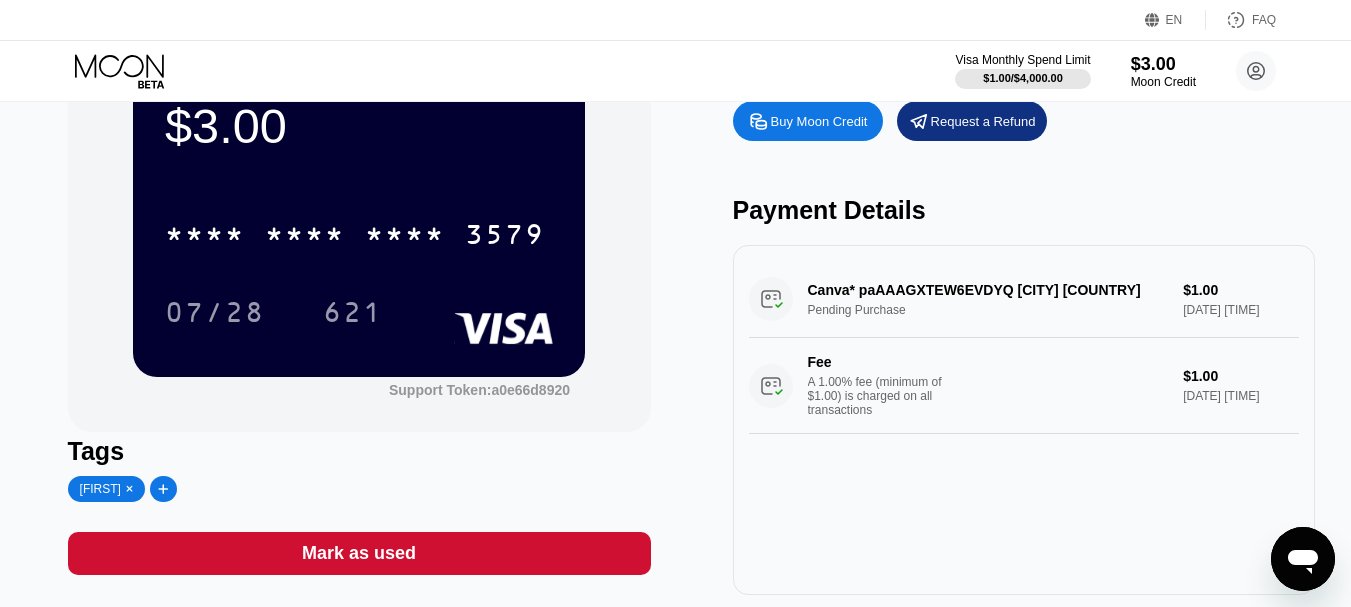 click on "Canva* paAAAGXTEW6EVDYQ  Sydney       AU Pending Purchase $1.00 Aug 05, 2025 4:55 PM Fee A 1.00% fee (minimum of $1.00) is charged on all transactions $1.00 Aug 05, 2025 4:55 PM" at bounding box center [1024, 347] 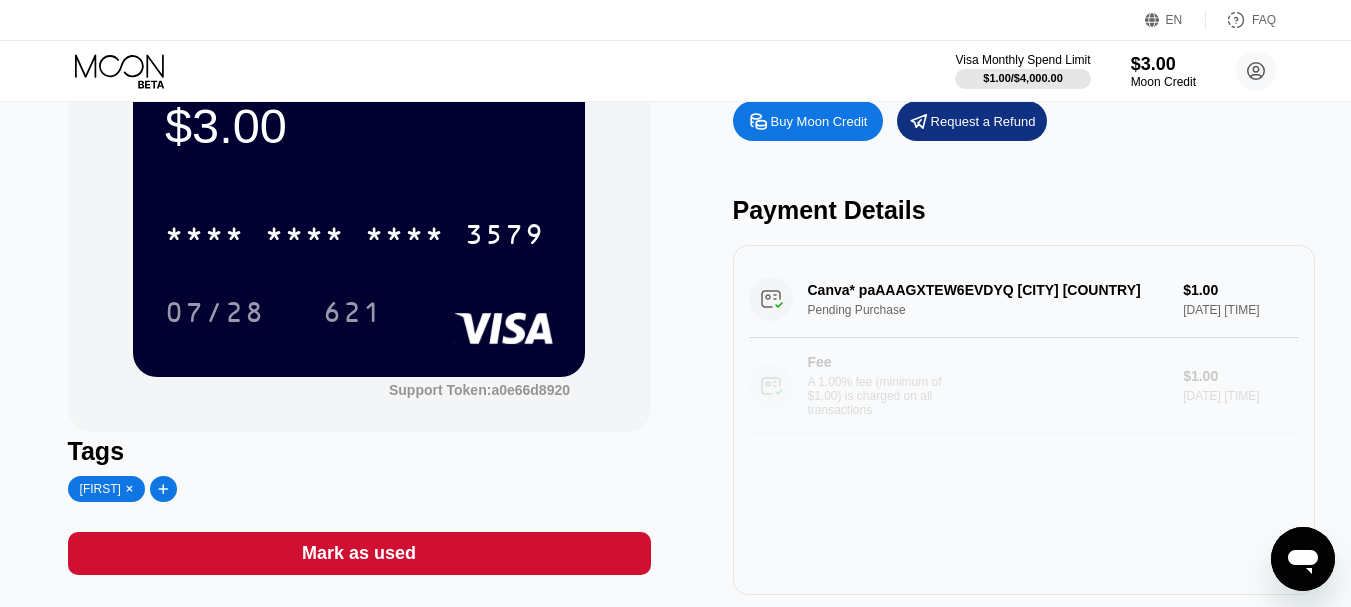 click on "A 1.00% fee (minimum of $1.00) is charged on all transactions" at bounding box center (883, 396) 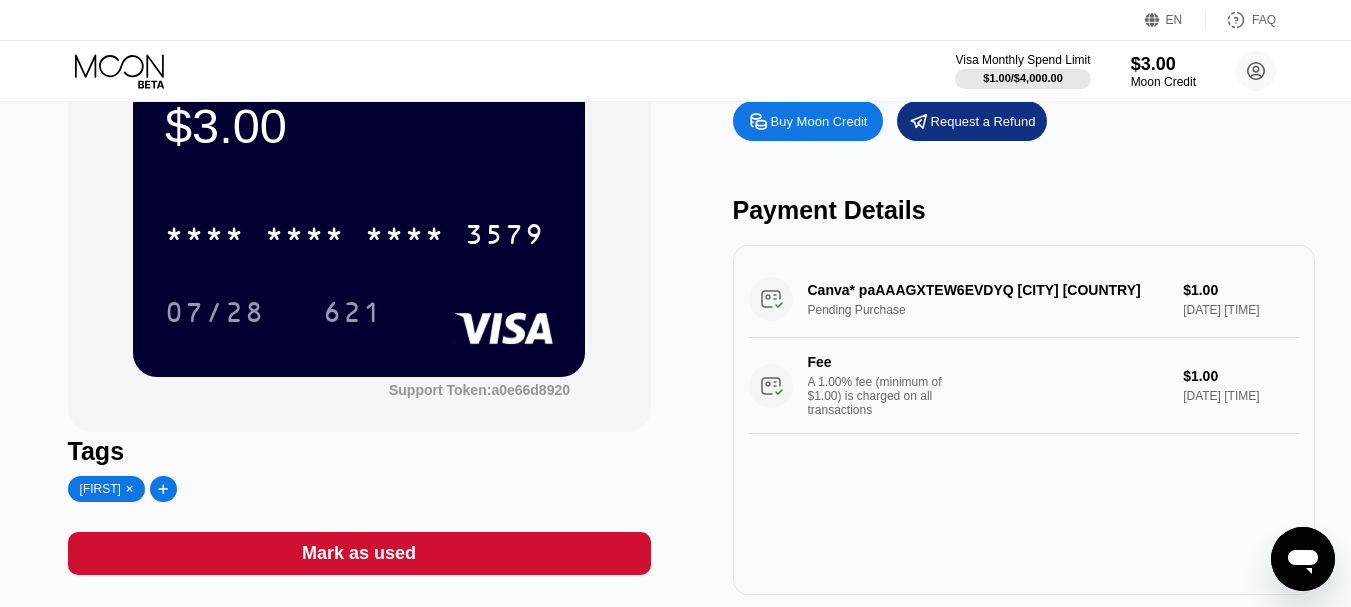 click on "A 1.00% fee (minimum of $1.00) is charged on all transactions" at bounding box center (883, 396) 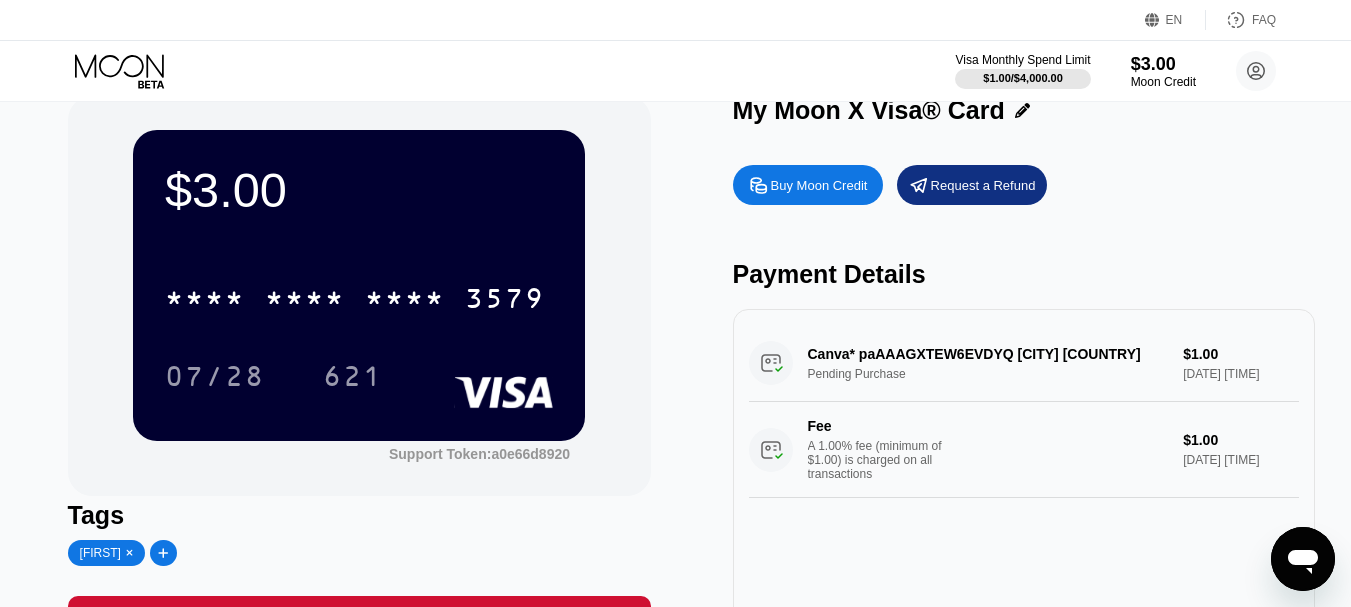 scroll, scrollTop: 0, scrollLeft: 0, axis: both 